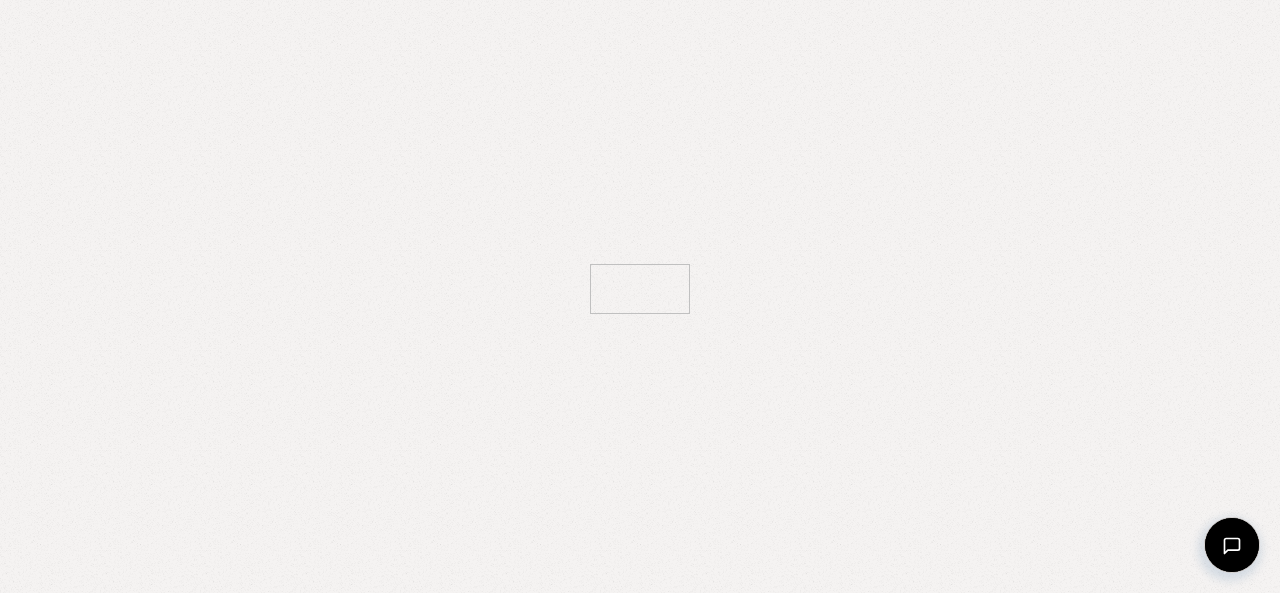 scroll, scrollTop: 0, scrollLeft: 0, axis: both 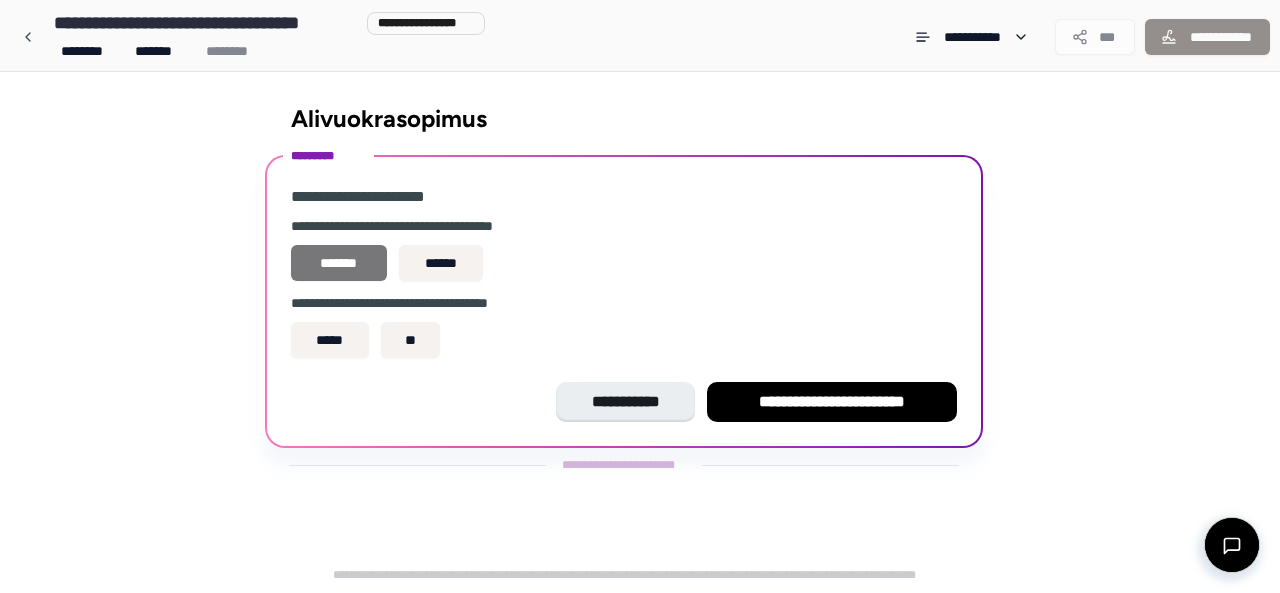 click on "*******" at bounding box center (339, 263) 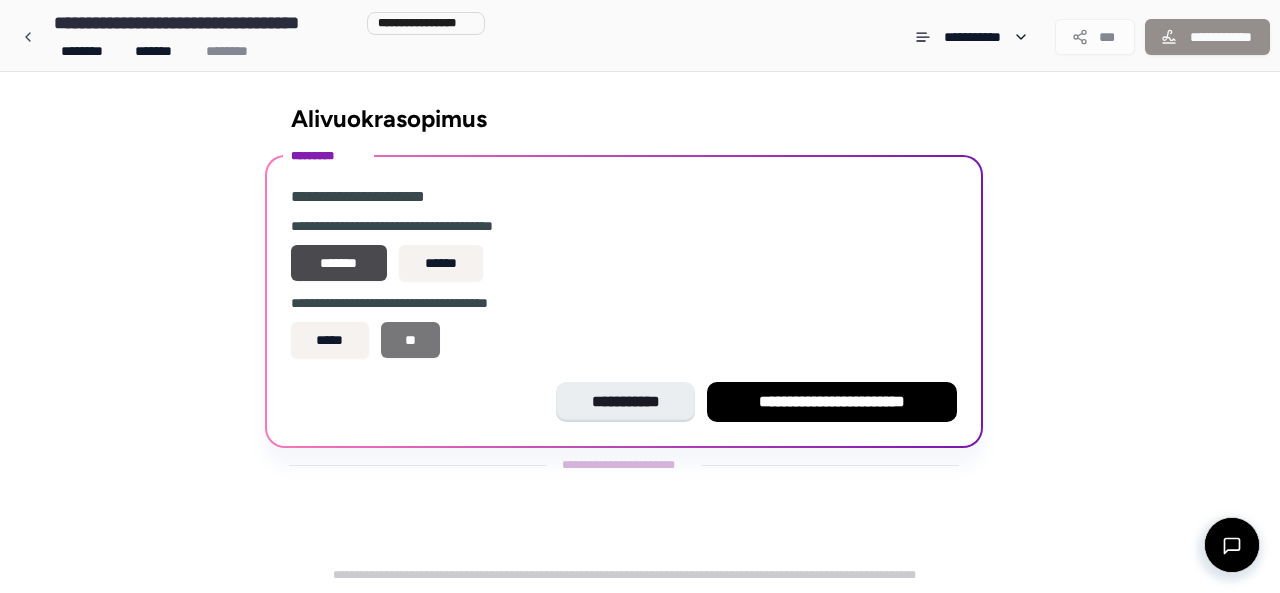 click on "**" at bounding box center [411, 340] 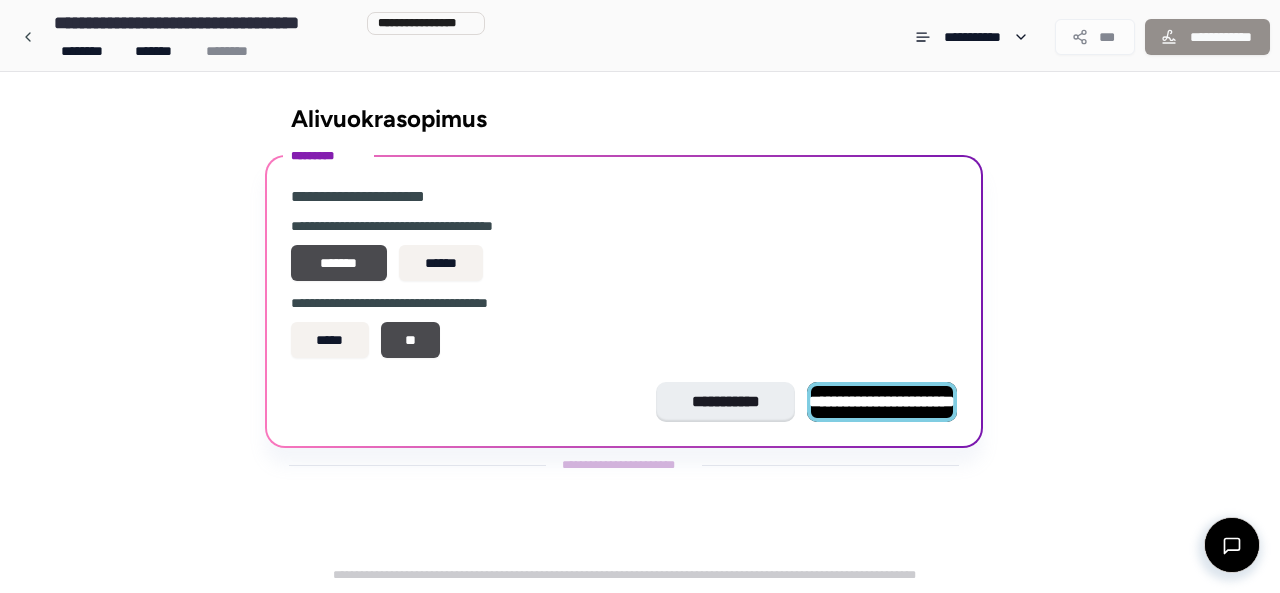 click on "**********" at bounding box center [882, 401] 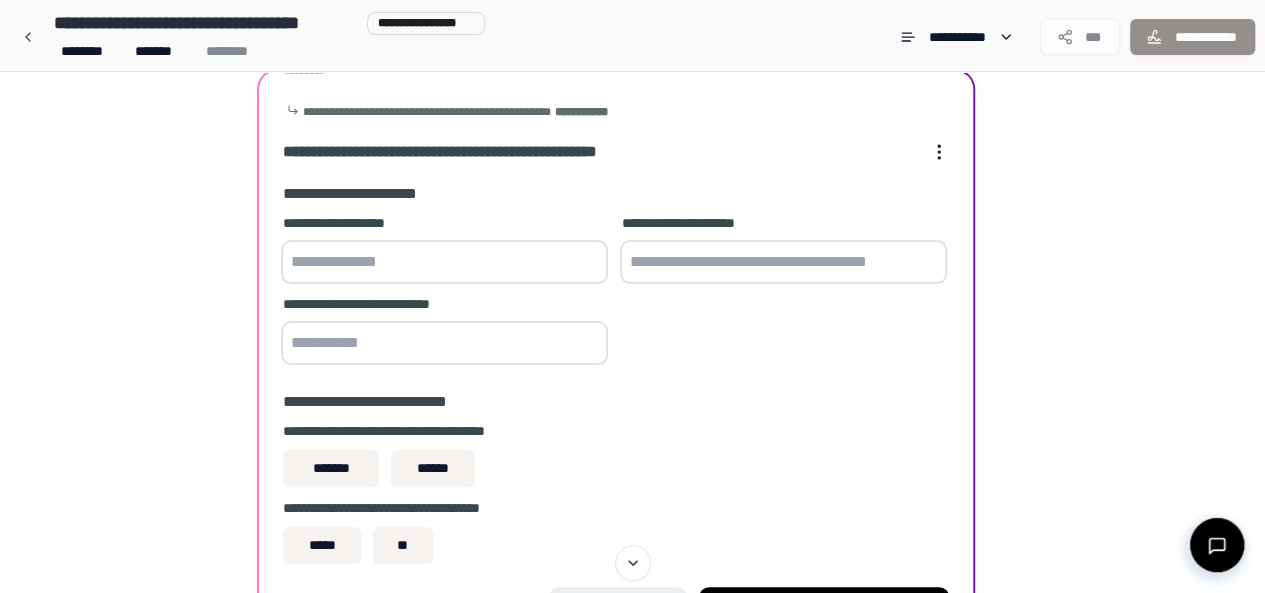 scroll, scrollTop: 90, scrollLeft: 0, axis: vertical 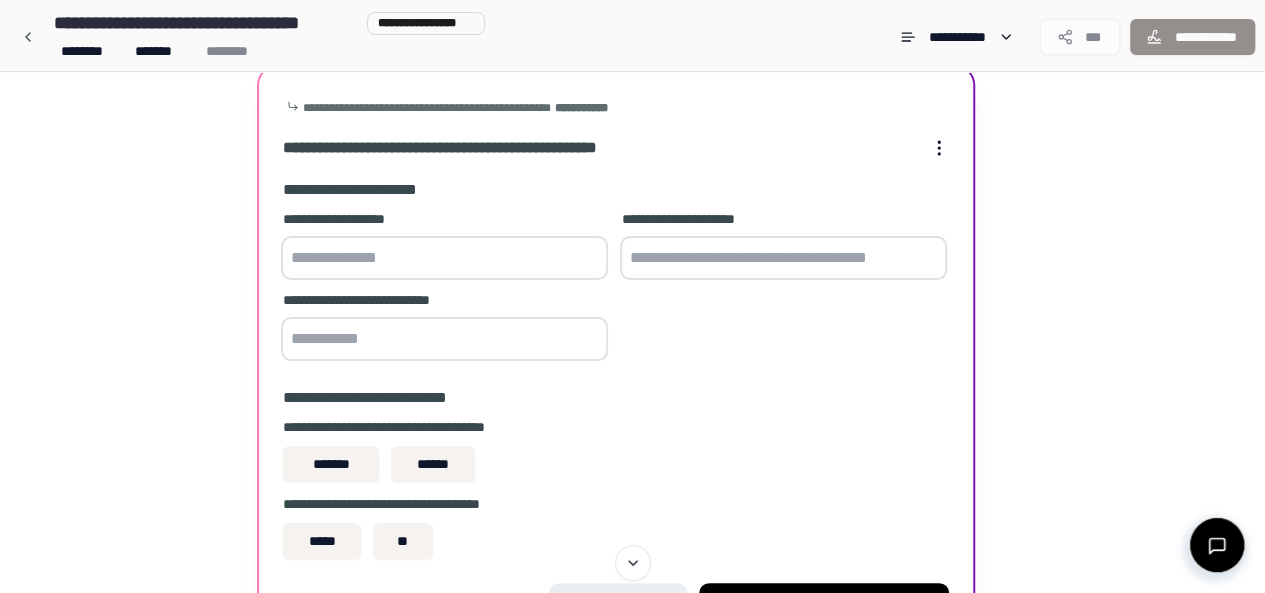 click at bounding box center [444, 258] 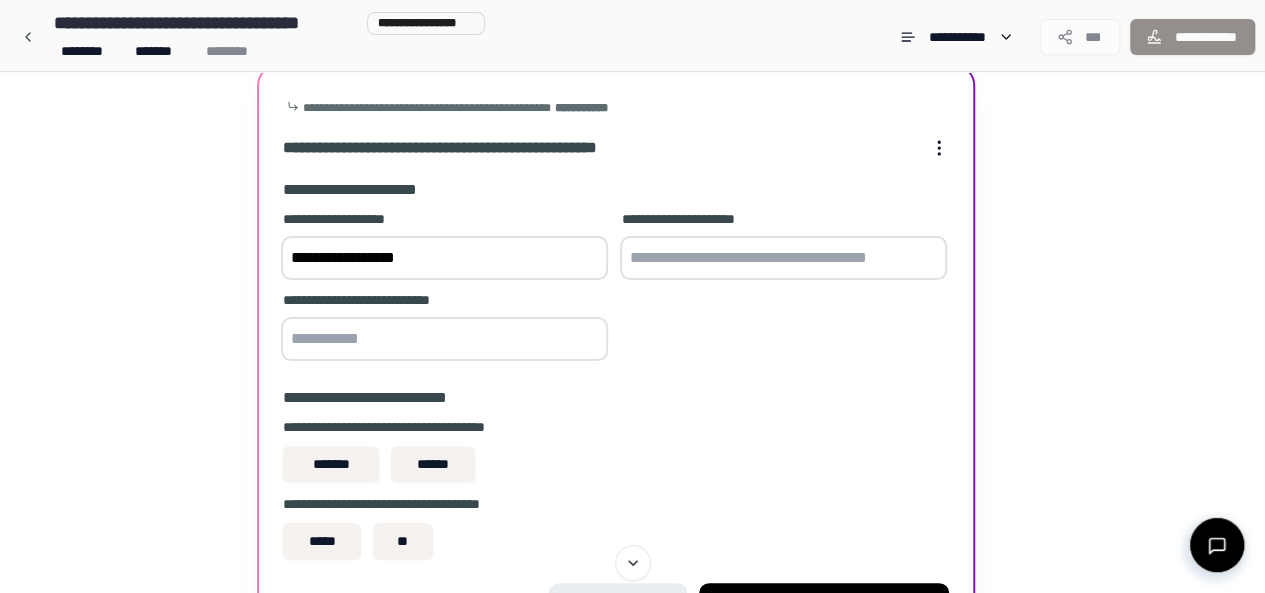 type on "**********" 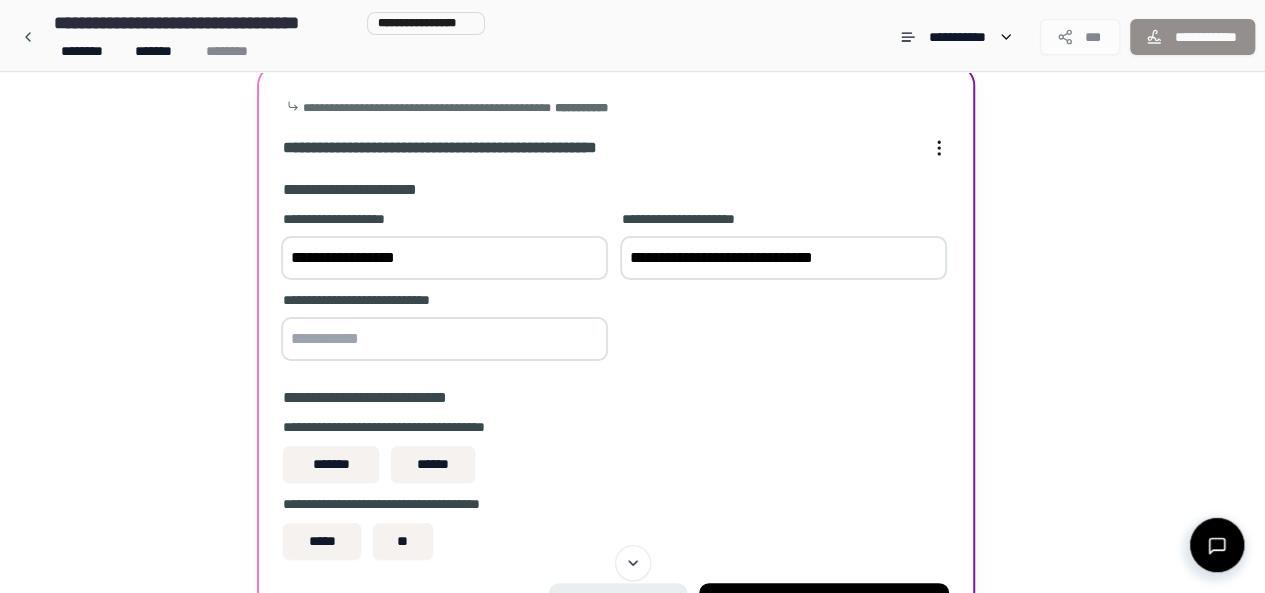 type on "**********" 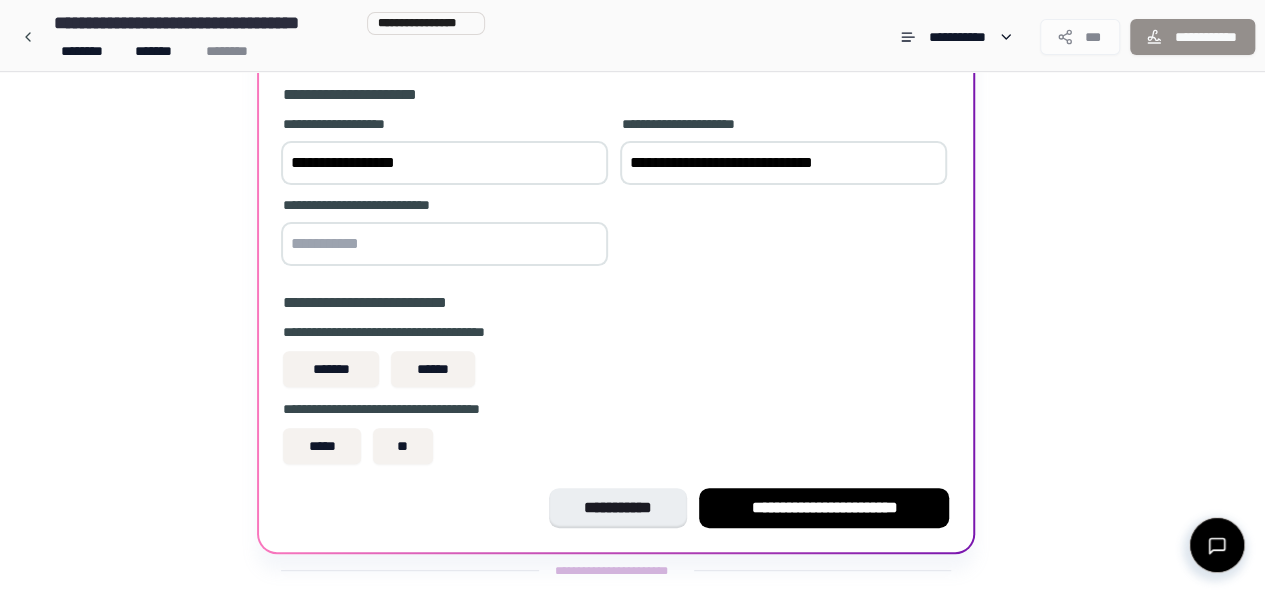 scroll, scrollTop: 224, scrollLeft: 0, axis: vertical 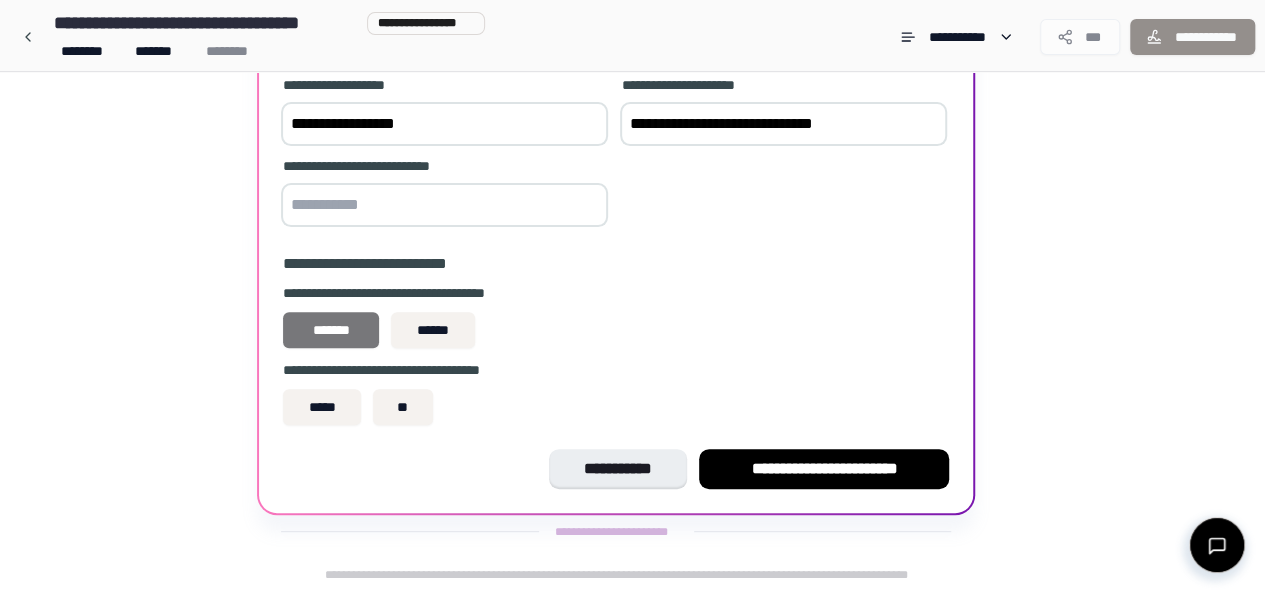 click on "*******" at bounding box center [331, 330] 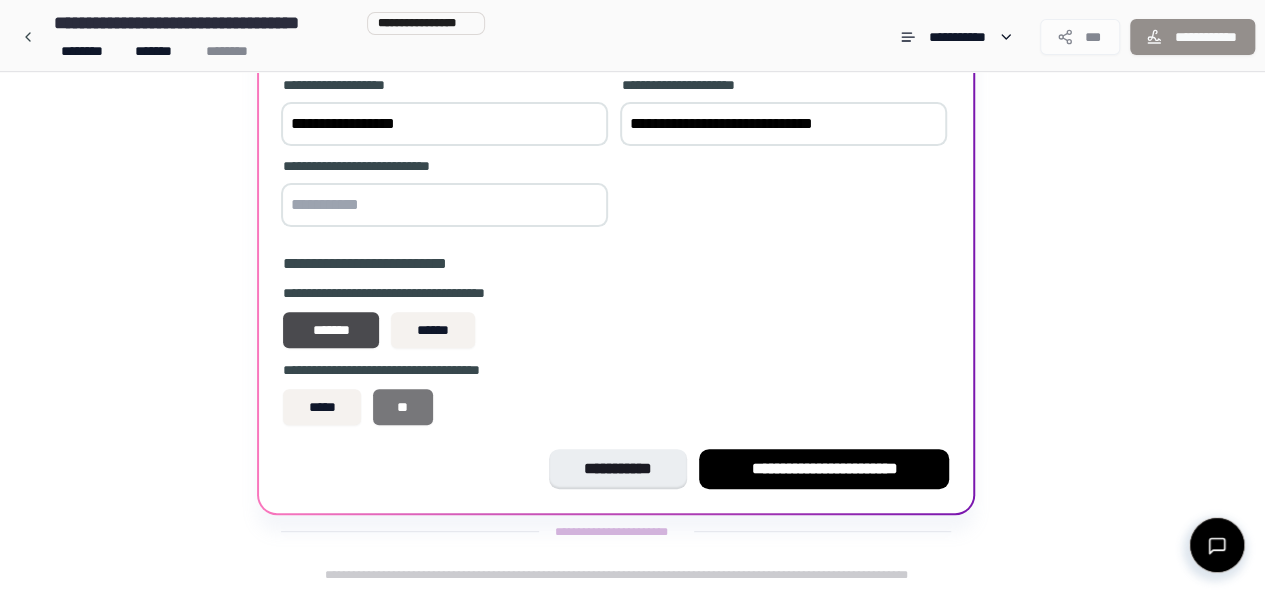click on "**" at bounding box center (403, 407) 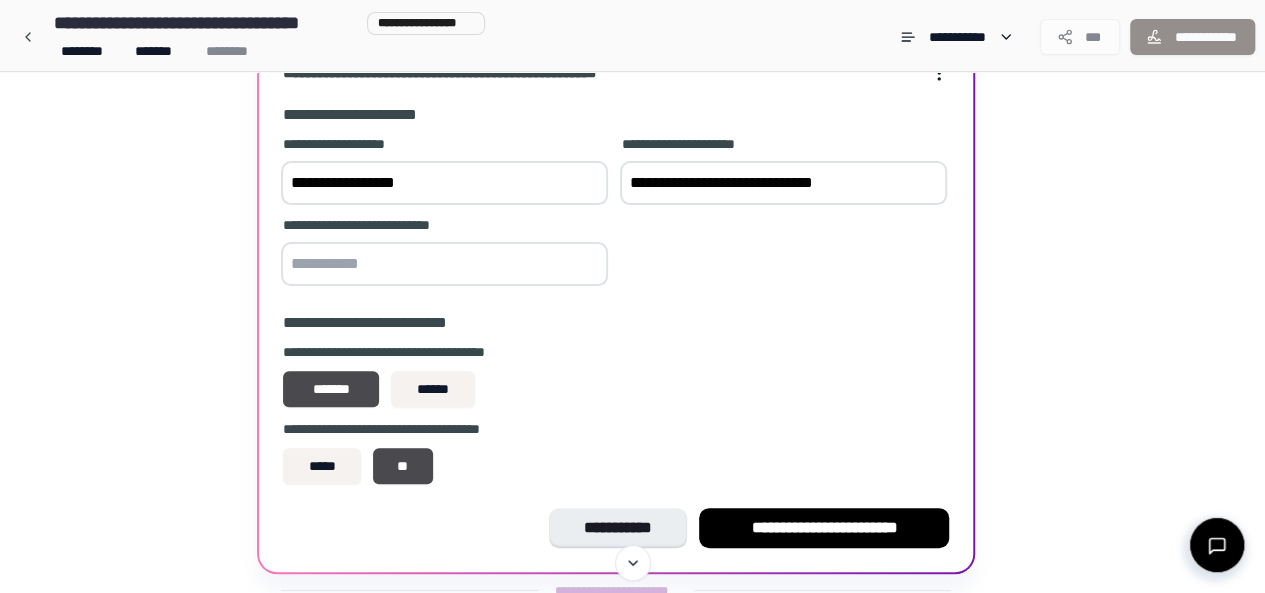 scroll, scrollTop: 164, scrollLeft: 0, axis: vertical 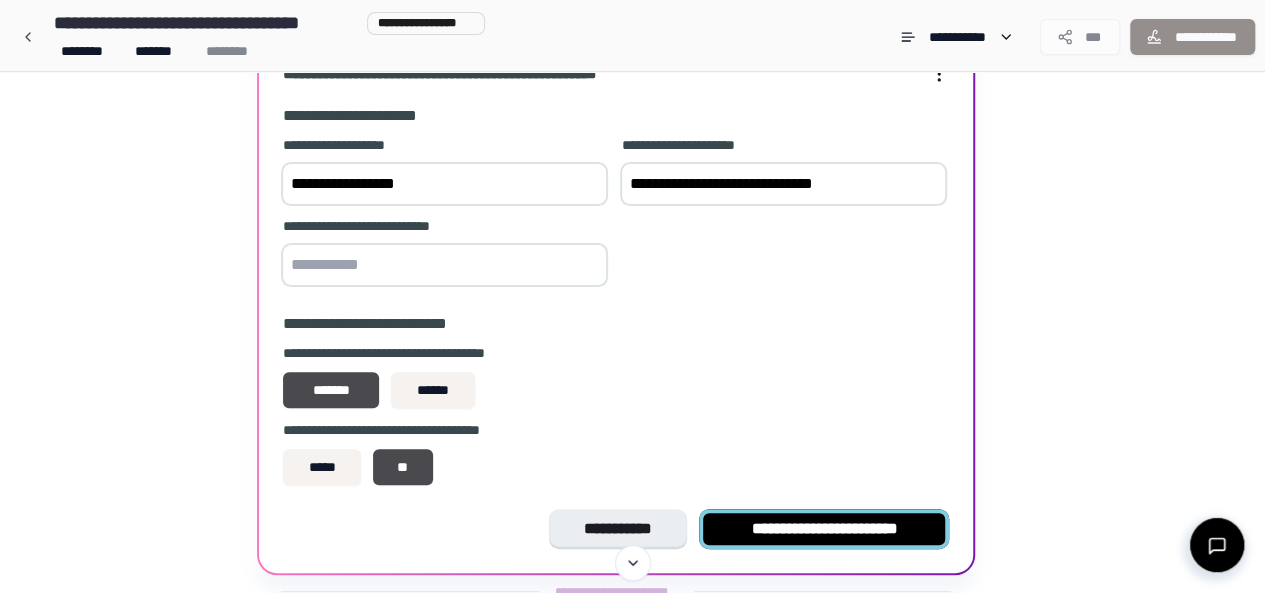 click on "**********" at bounding box center (824, 528) 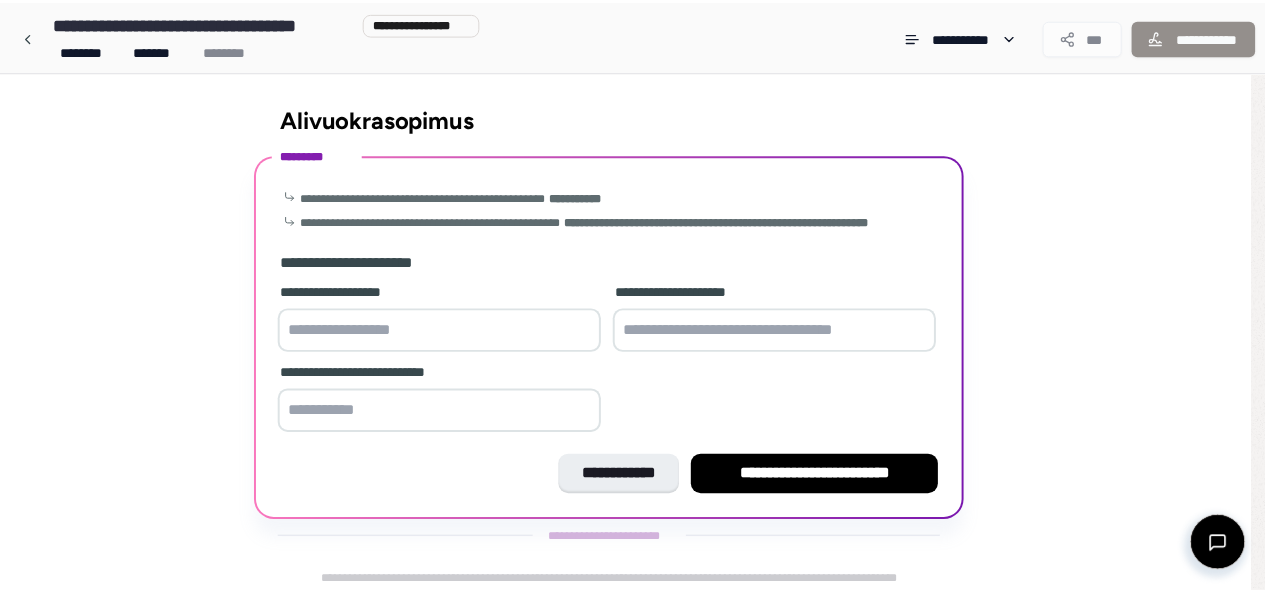 scroll, scrollTop: 6, scrollLeft: 0, axis: vertical 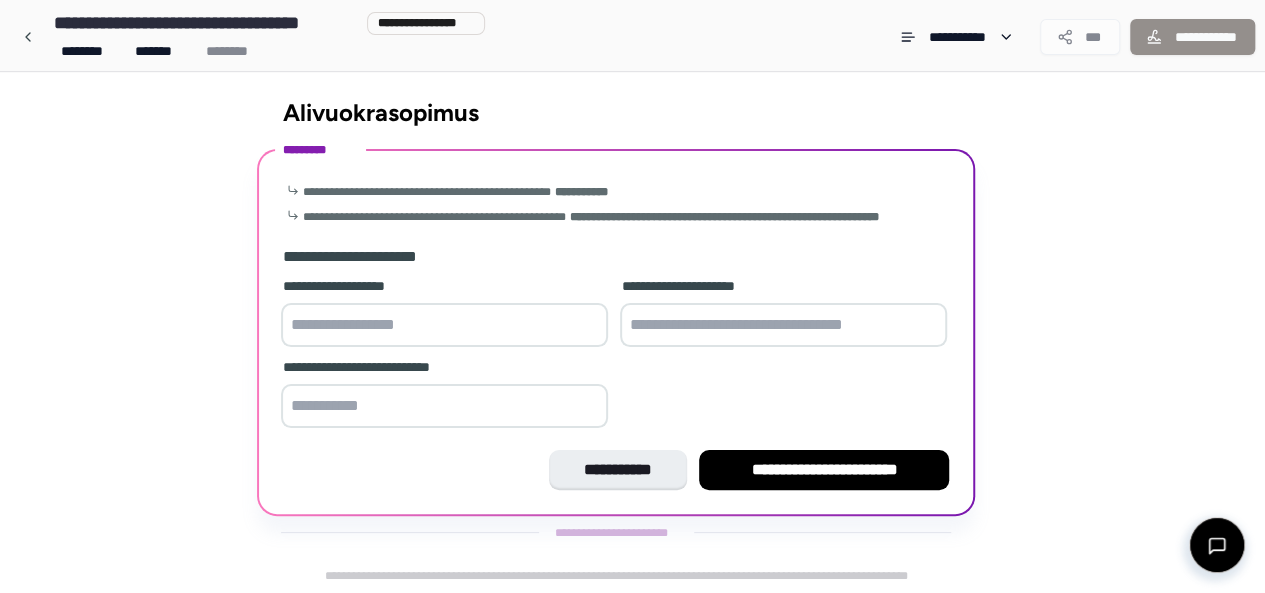 click at bounding box center (444, 325) 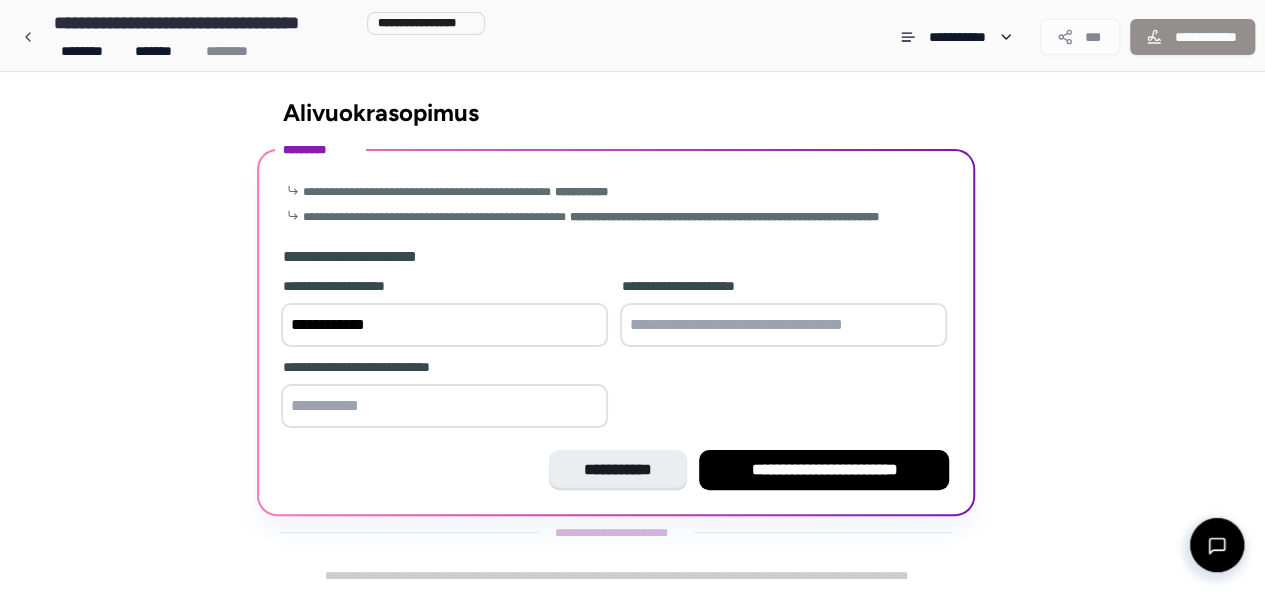 type on "**********" 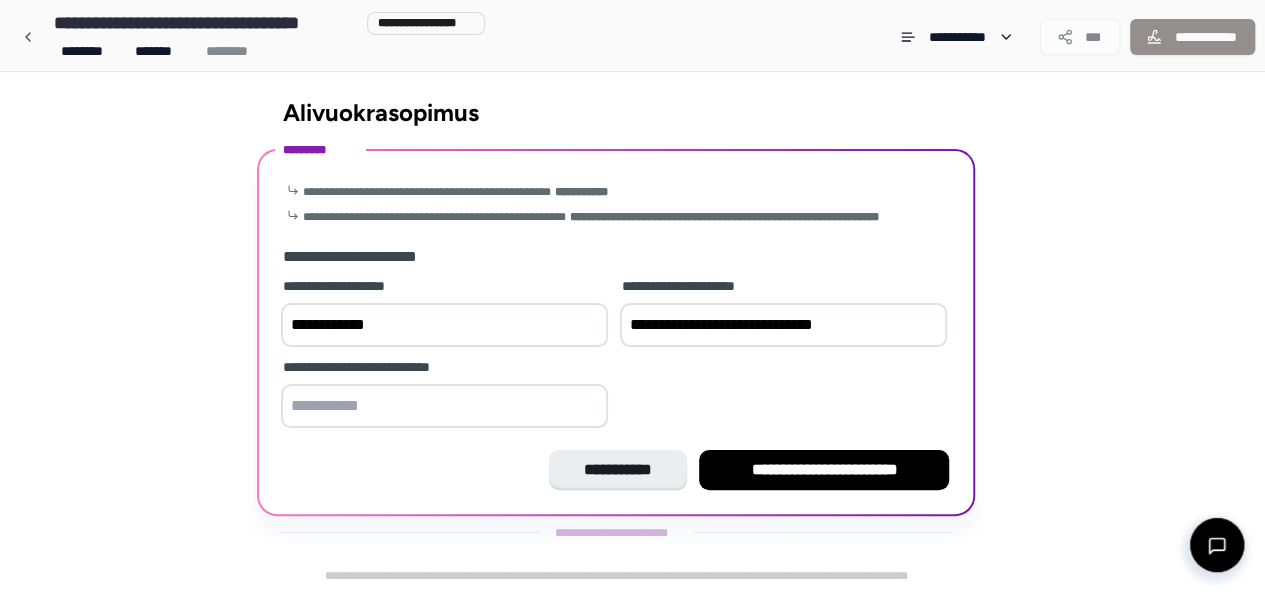 click on "**********" at bounding box center [783, 325] 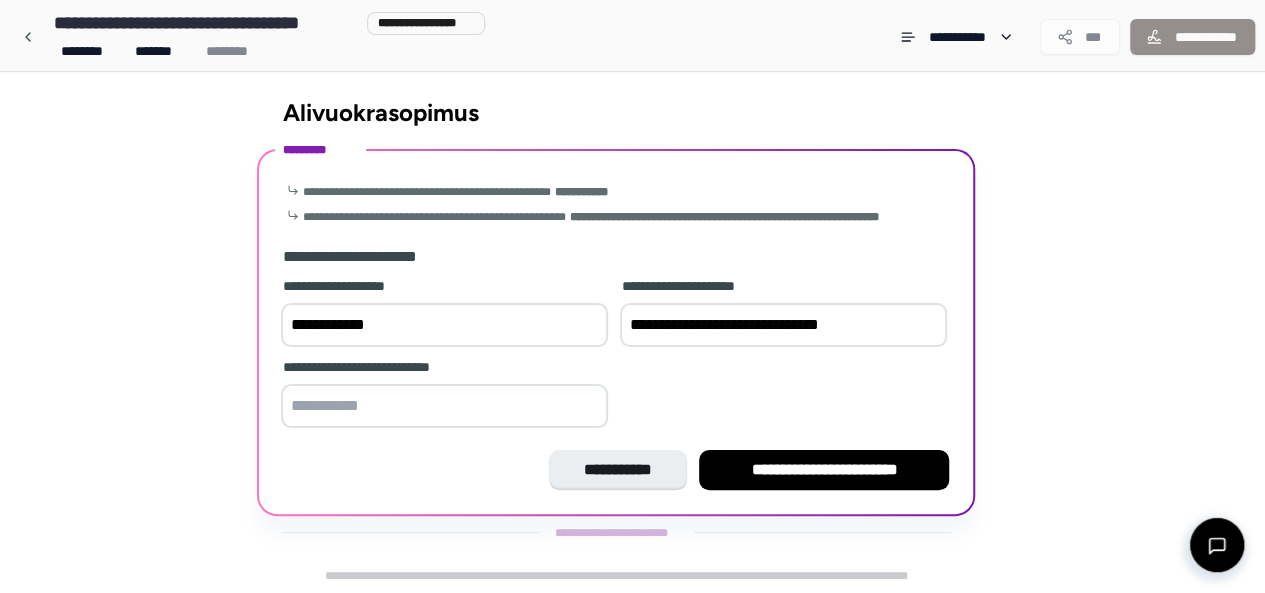type on "**********" 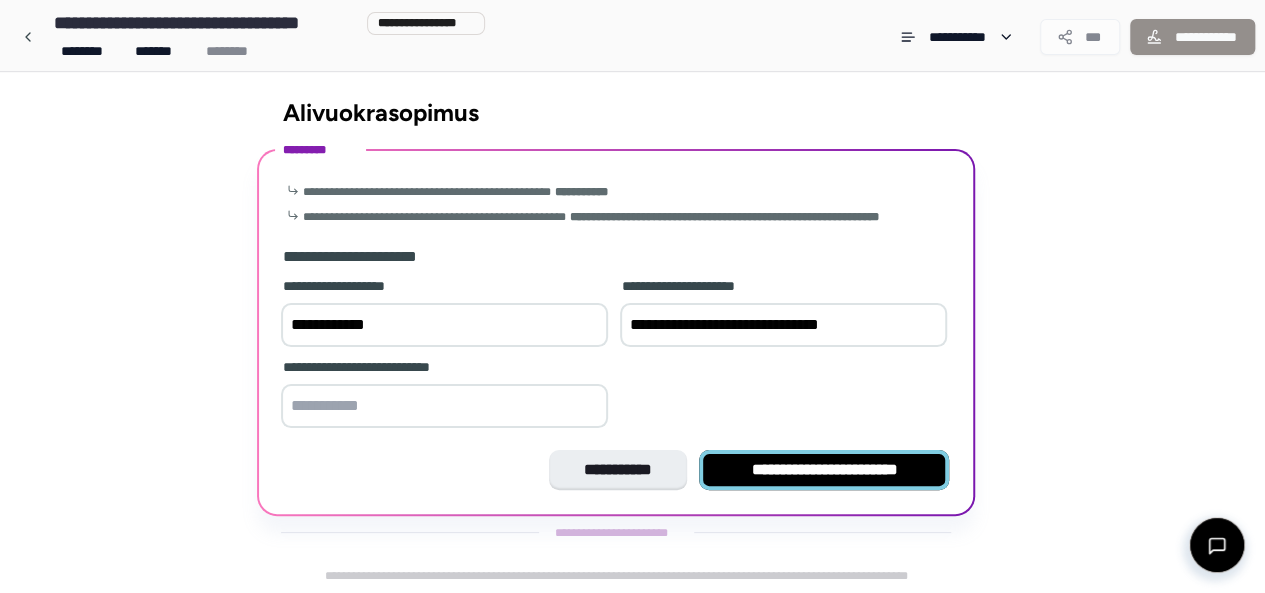 click on "**********" at bounding box center [824, 469] 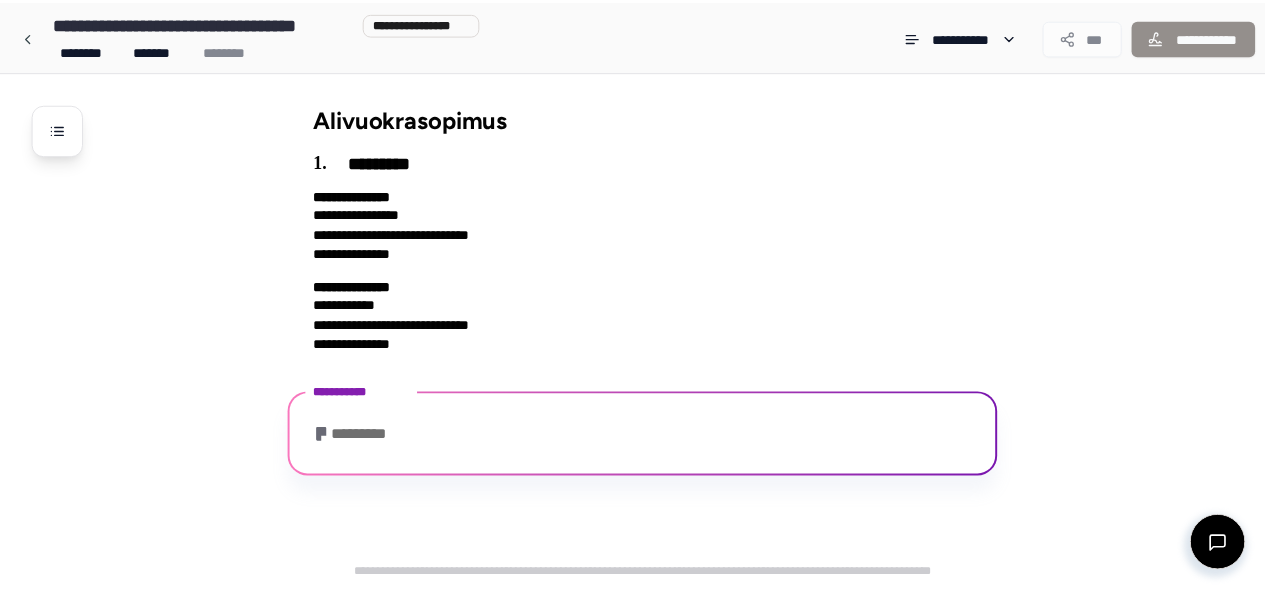 scroll, scrollTop: 278, scrollLeft: 0, axis: vertical 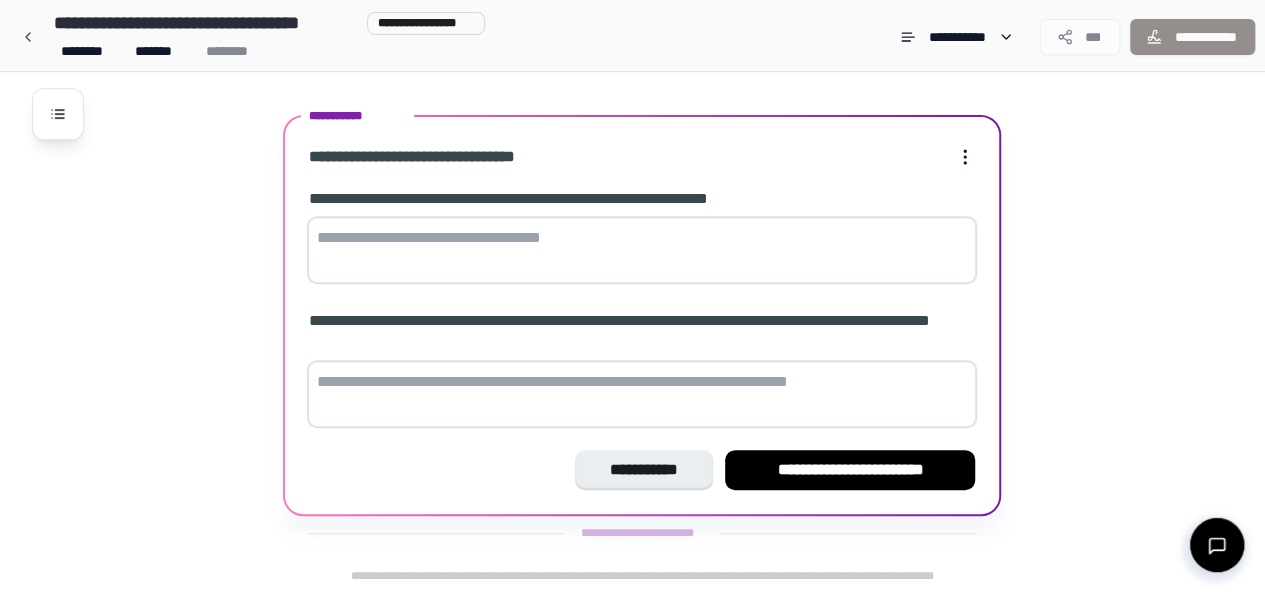 click at bounding box center [642, 250] 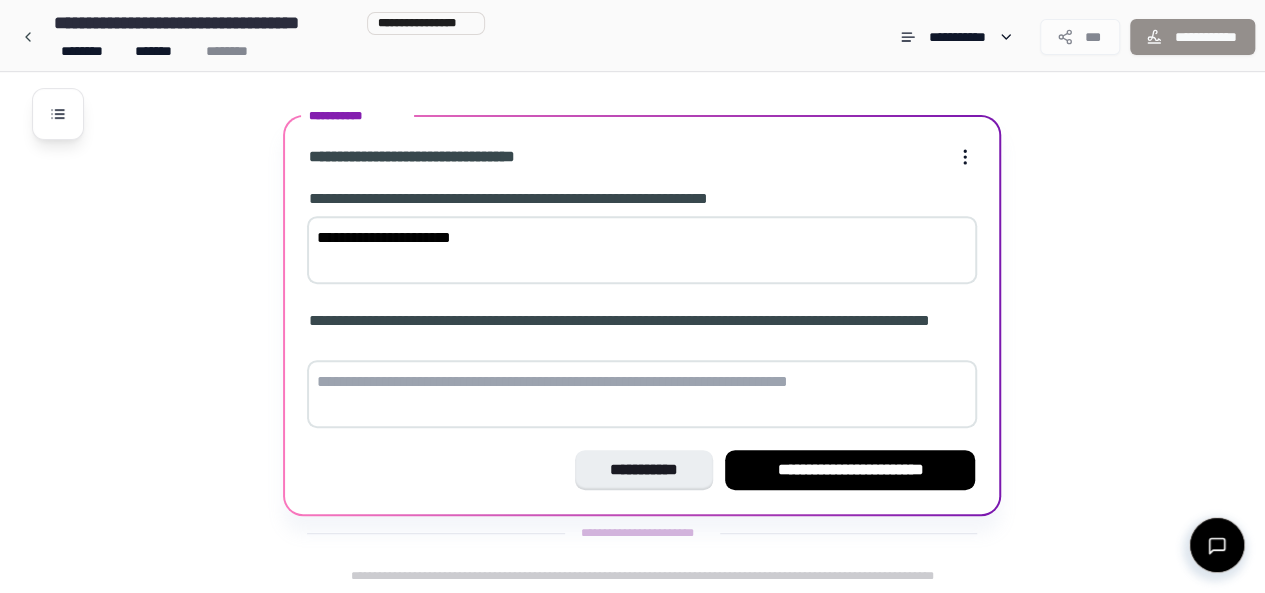click on "**********" at bounding box center (642, 250) 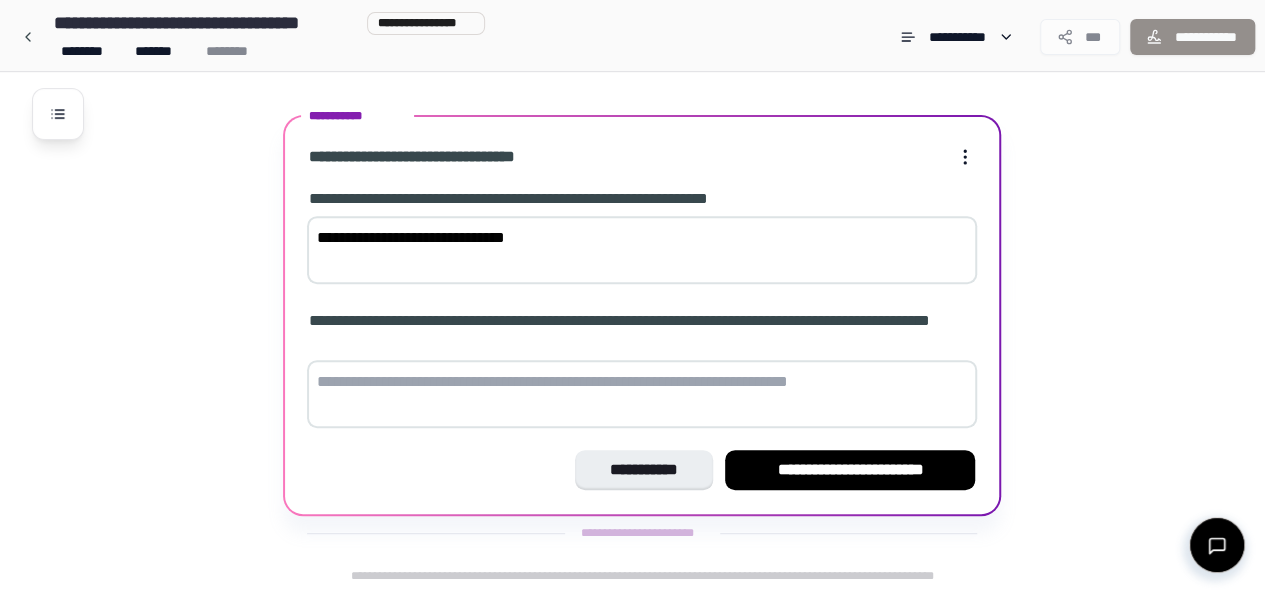 type on "**********" 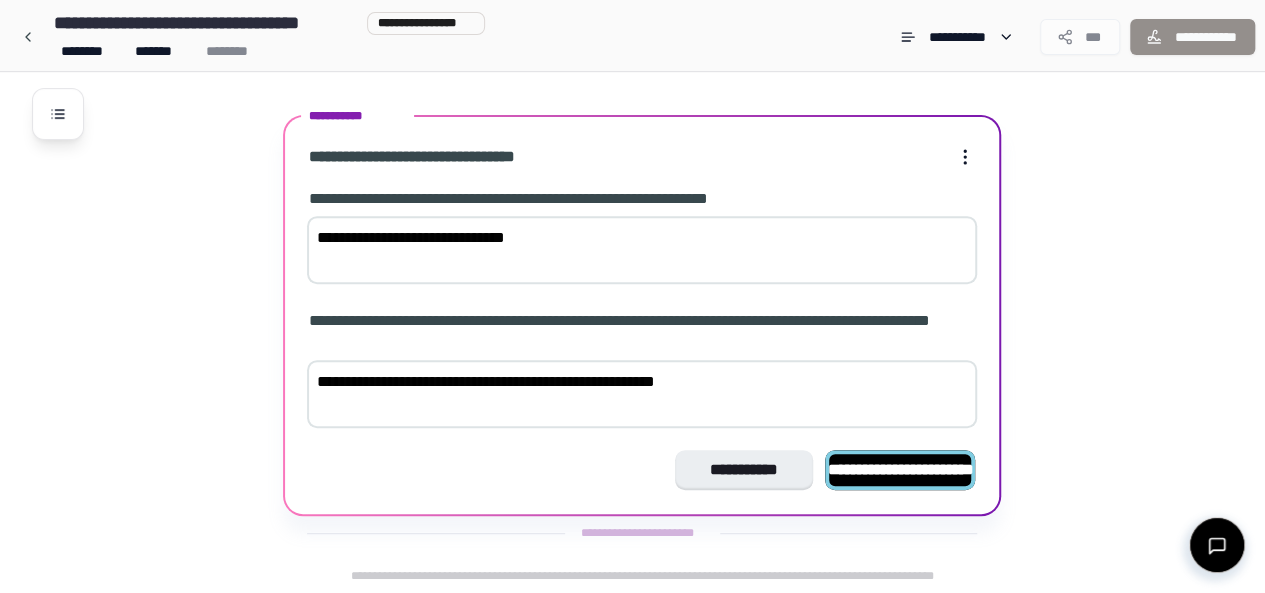 type on "**********" 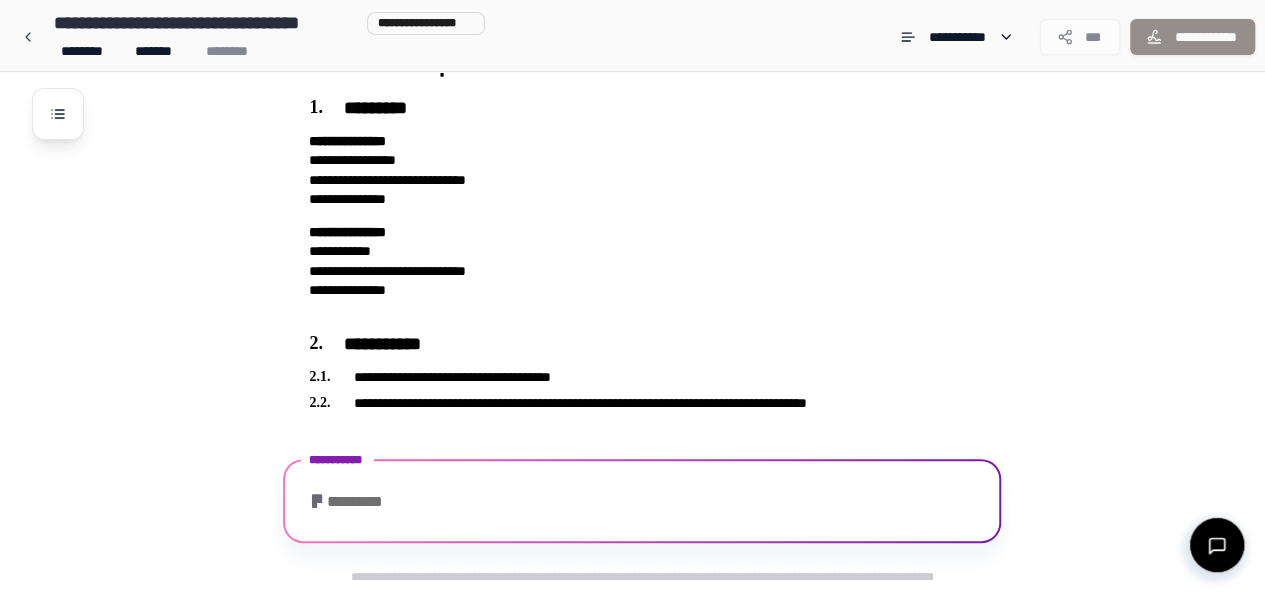 scroll, scrollTop: 125, scrollLeft: 0, axis: vertical 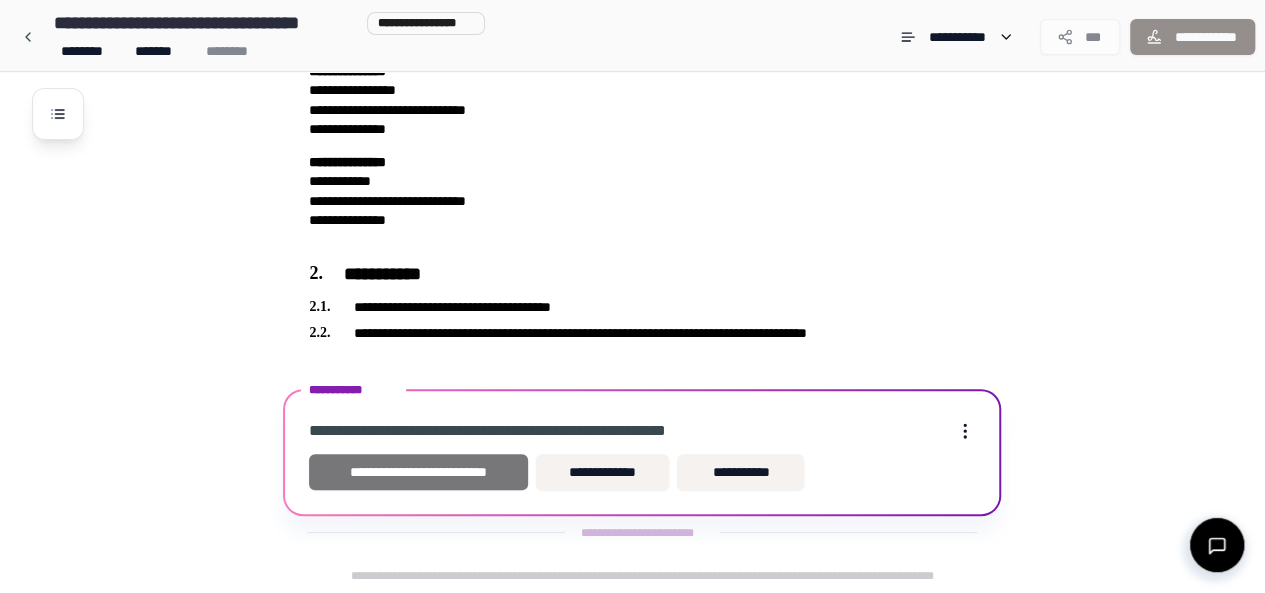 click on "**********" at bounding box center [418, 472] 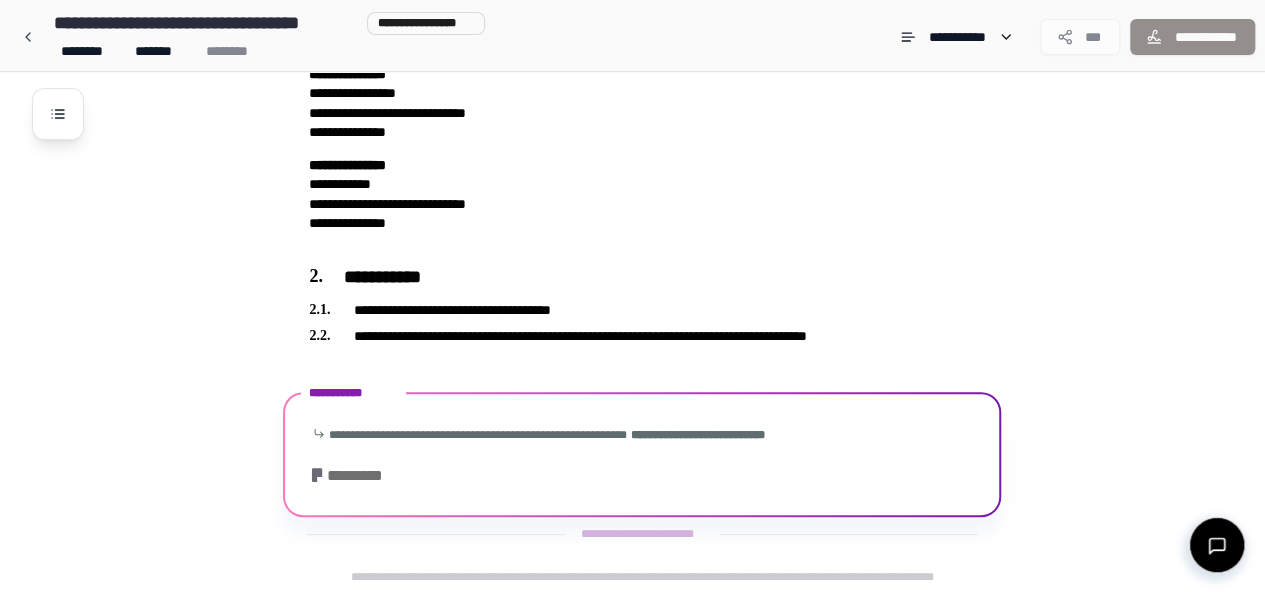 scroll, scrollTop: 401, scrollLeft: 0, axis: vertical 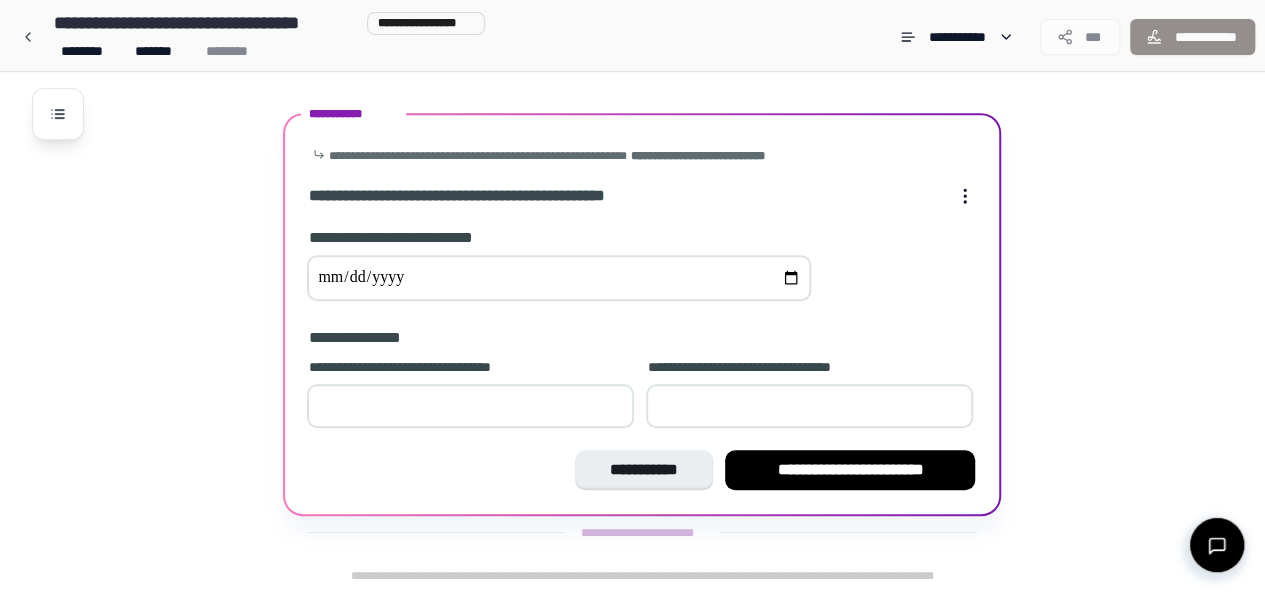 click at bounding box center [559, 278] 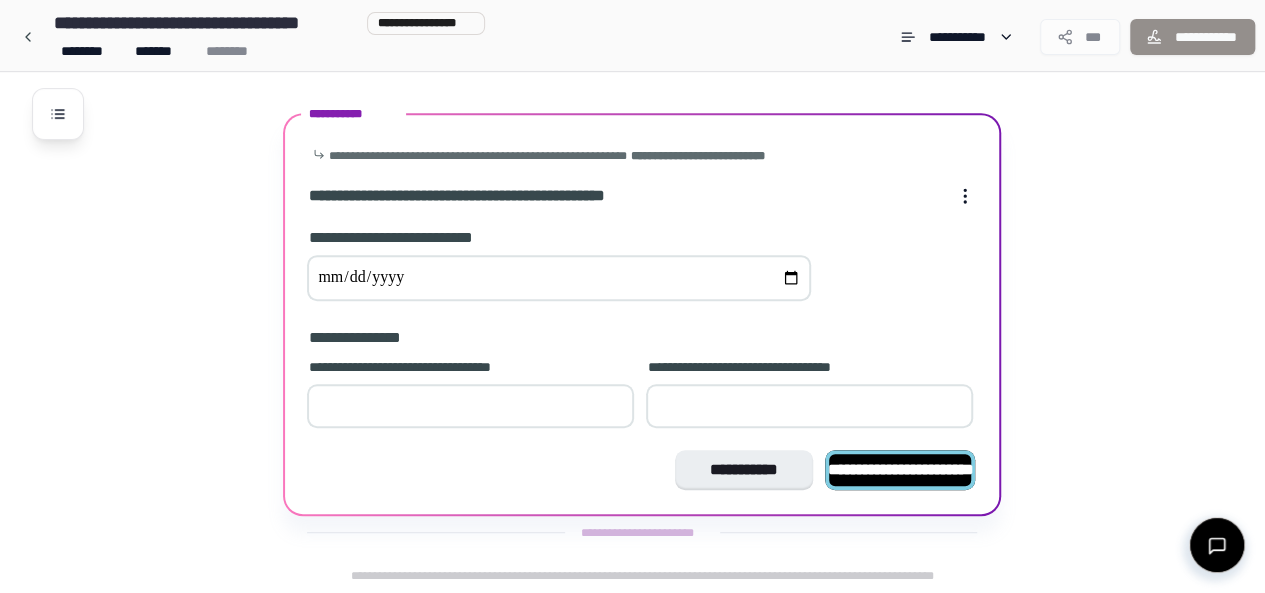 type on "*" 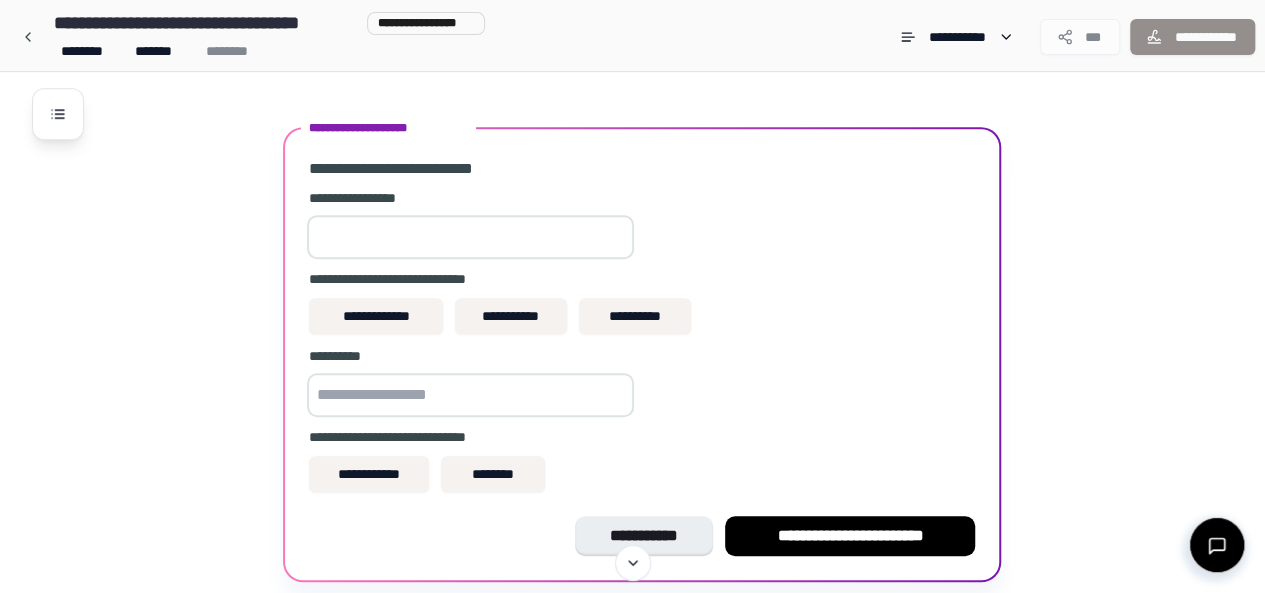 scroll, scrollTop: 506, scrollLeft: 0, axis: vertical 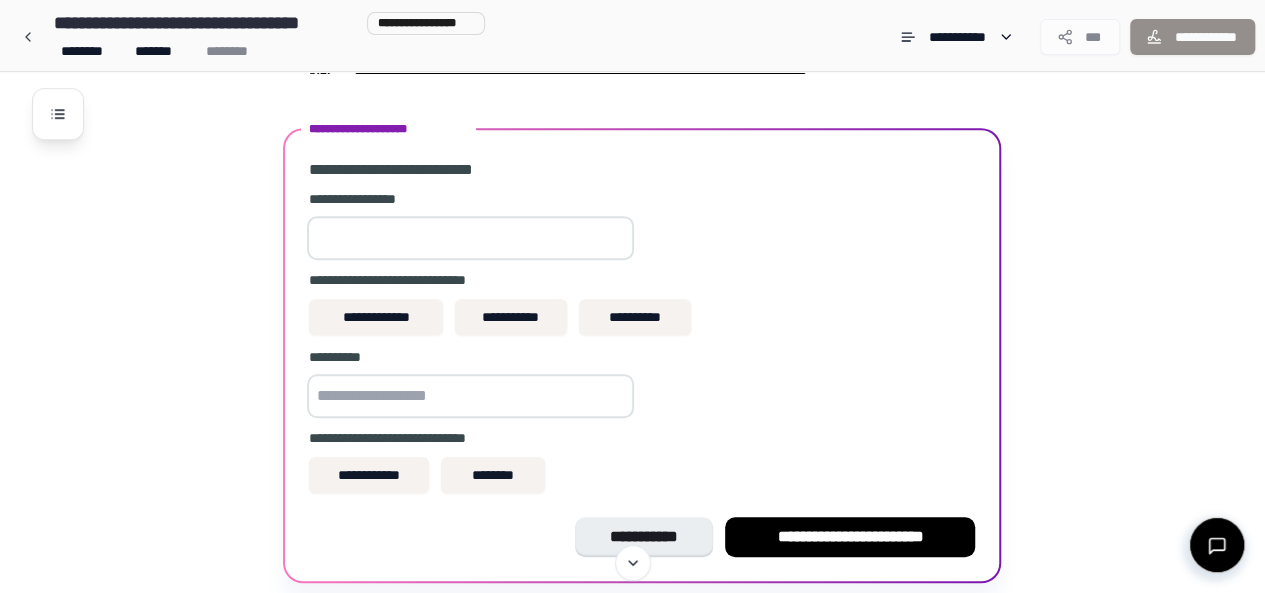 click at bounding box center (470, 238) 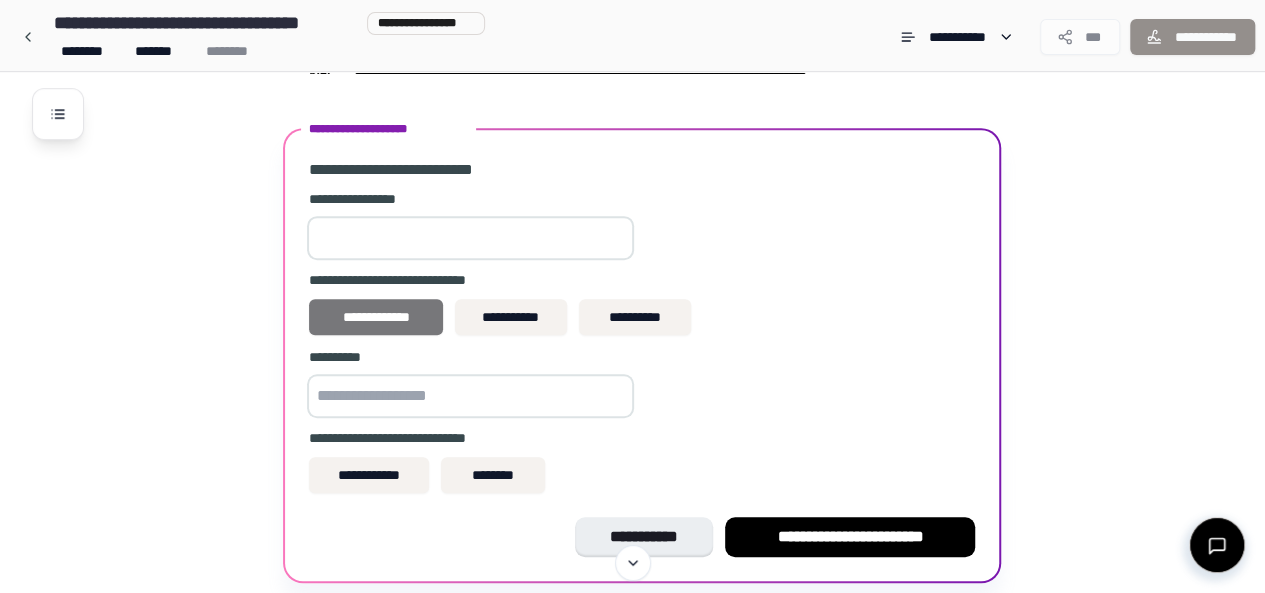 click on "**********" at bounding box center (375, 317) 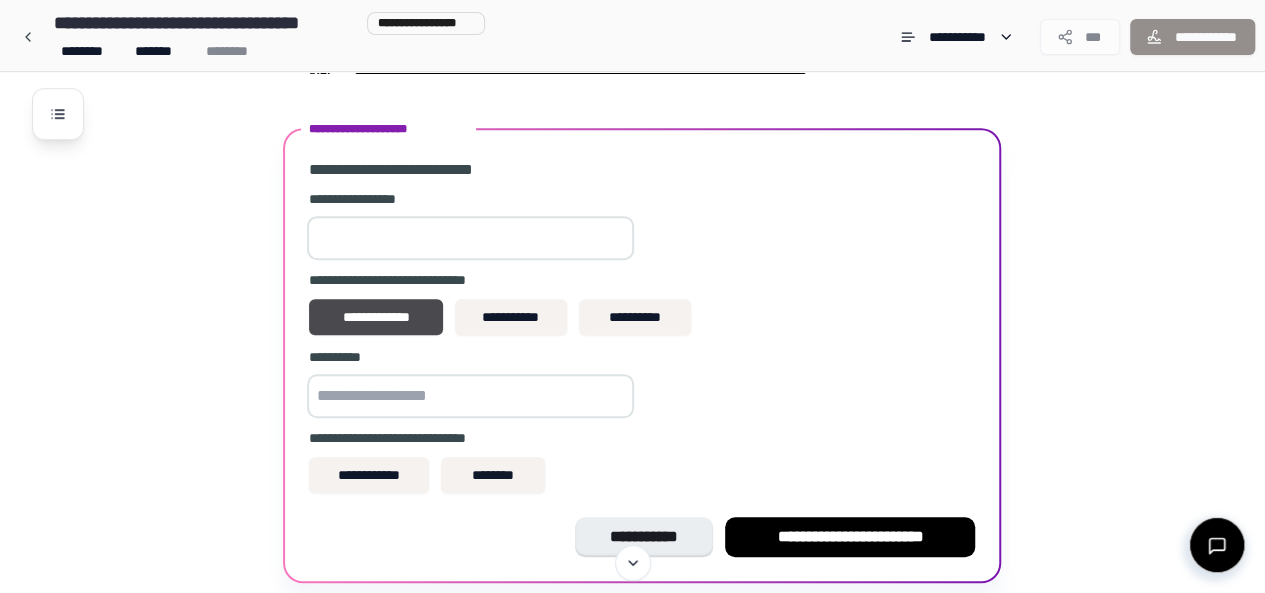 click at bounding box center (470, 396) 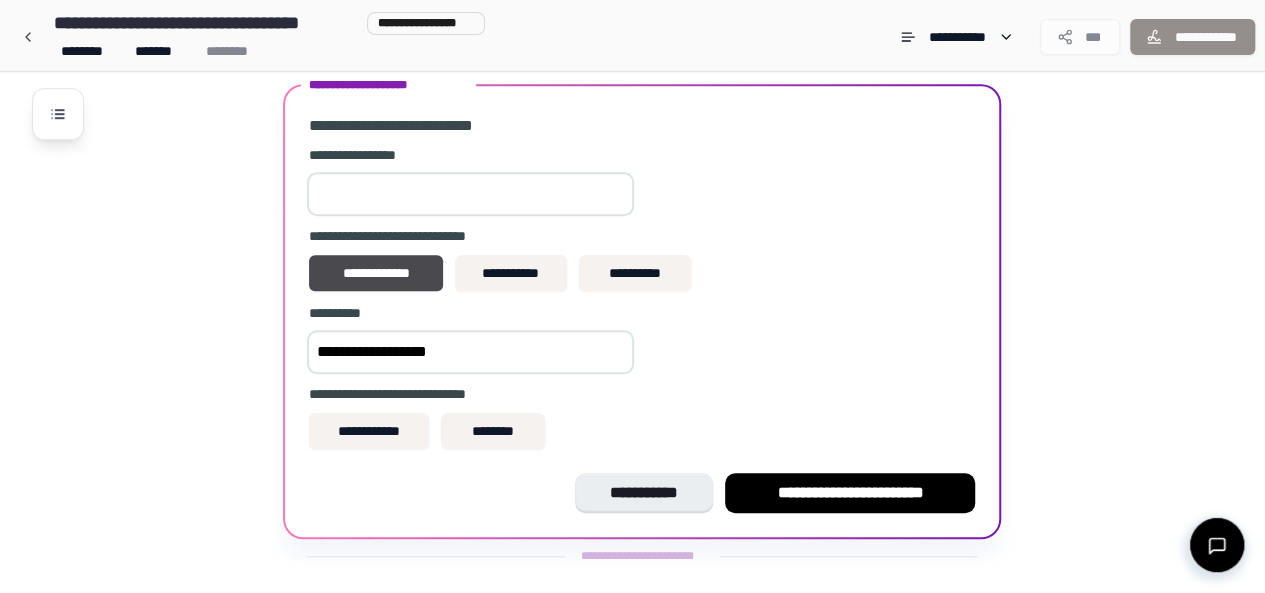 scroll, scrollTop: 560, scrollLeft: 0, axis: vertical 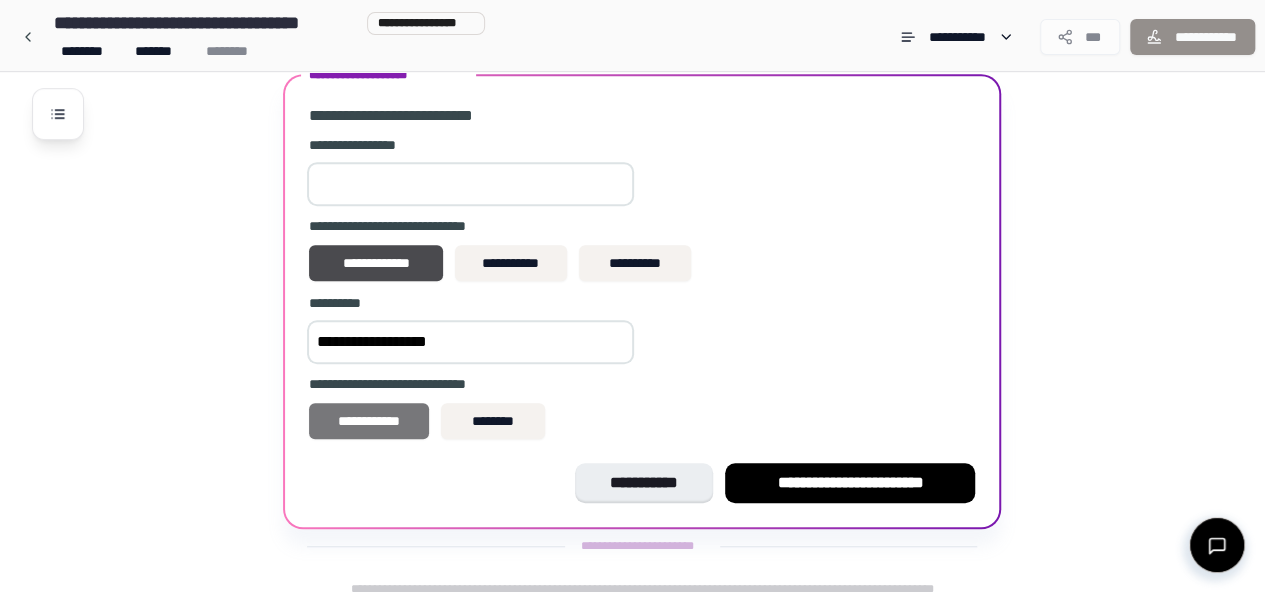 type on "**********" 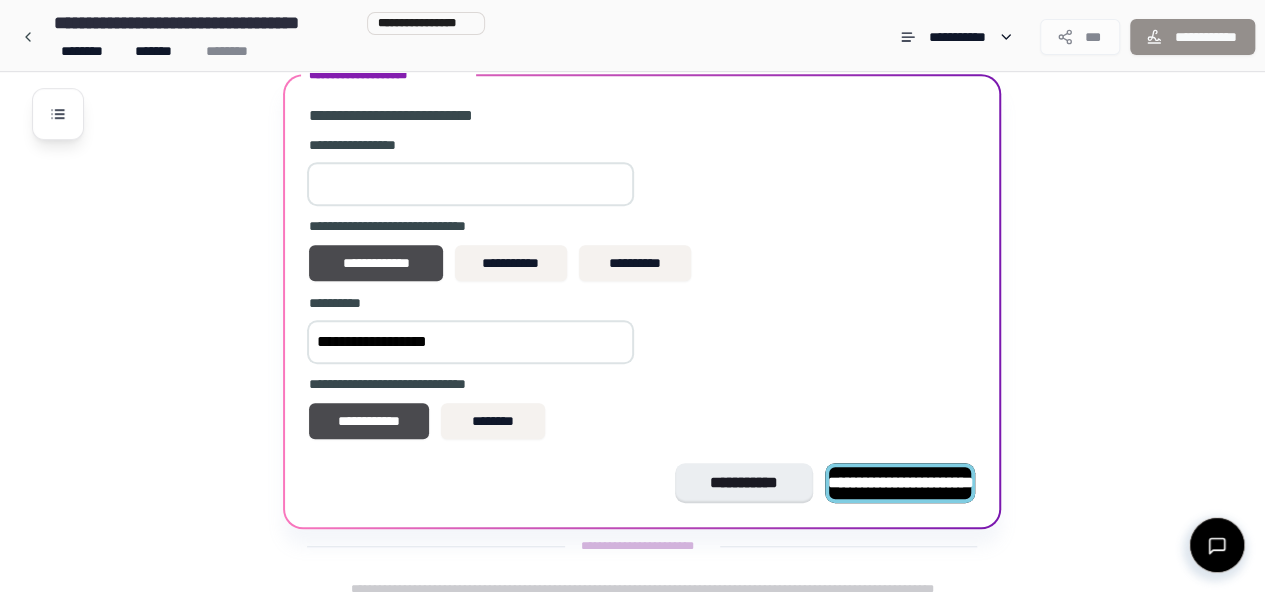 click on "**********" at bounding box center [900, 482] 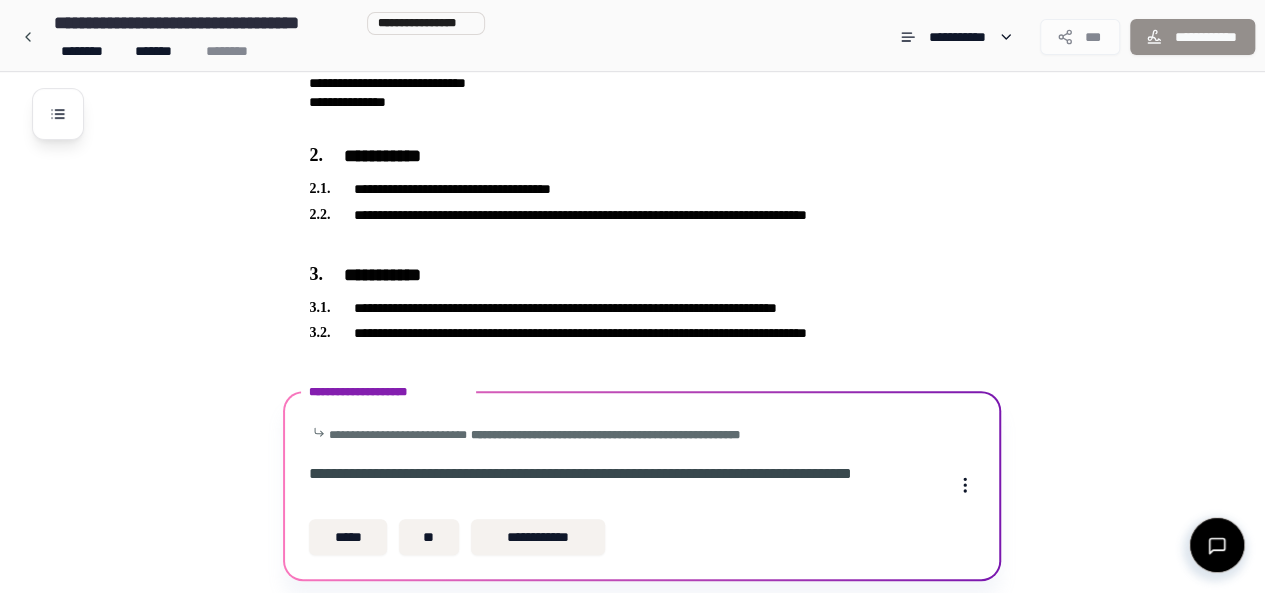 scroll, scrollTop: 309, scrollLeft: 0, axis: vertical 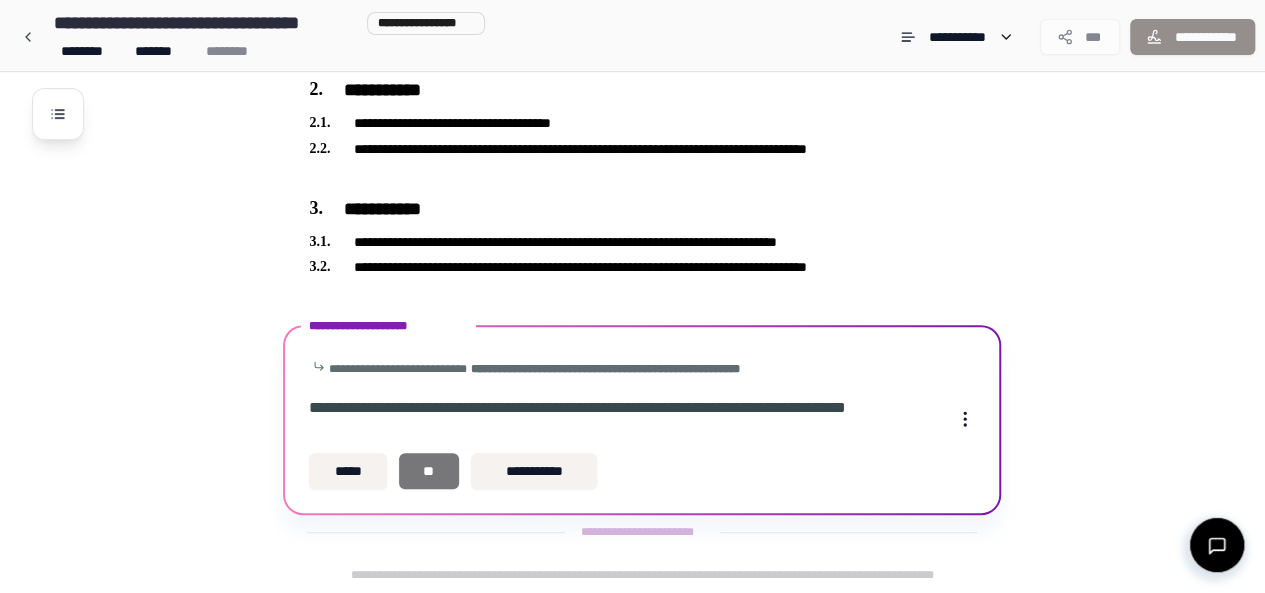 click on "**" at bounding box center [429, 471] 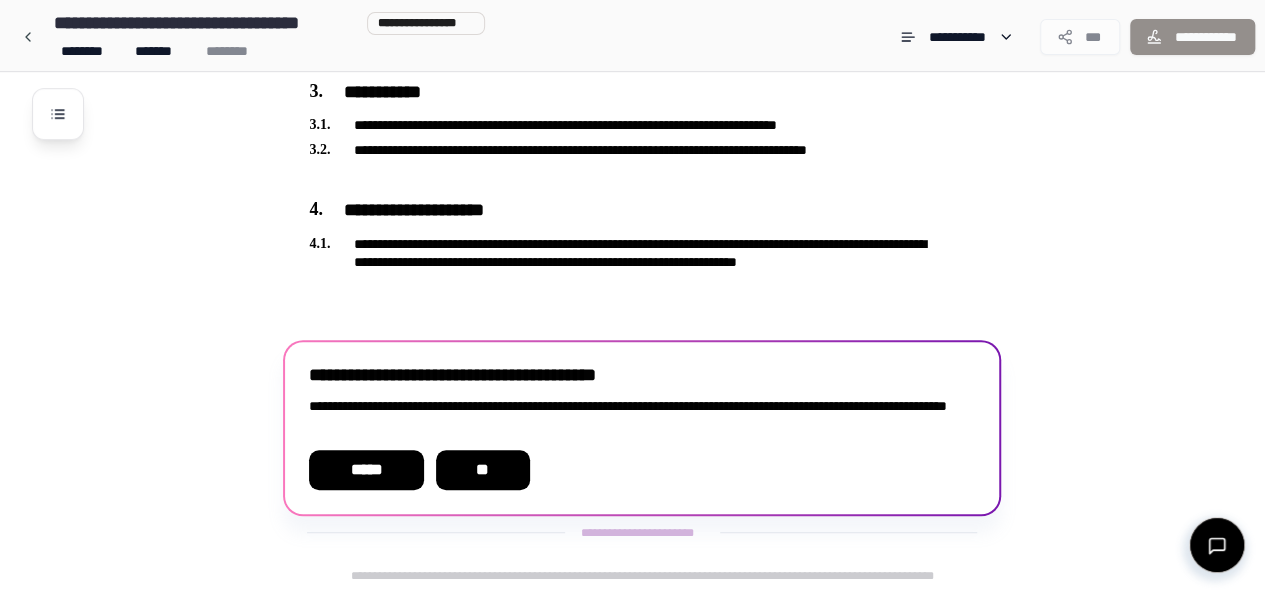 scroll, scrollTop: 408, scrollLeft: 0, axis: vertical 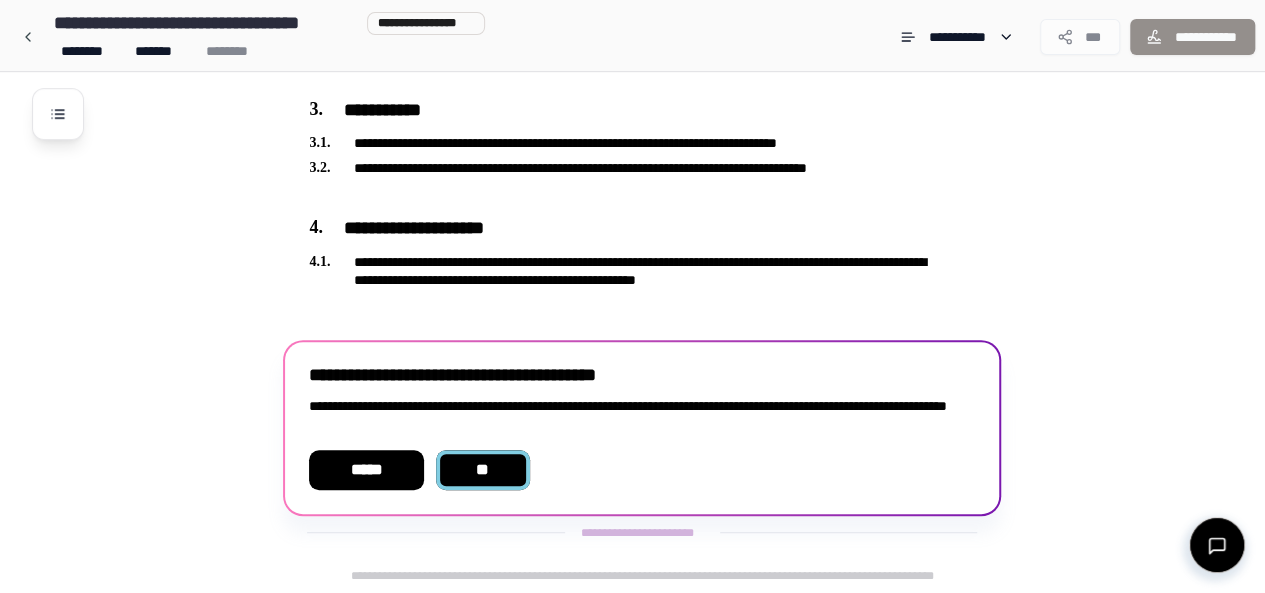 click on "**" at bounding box center [482, 470] 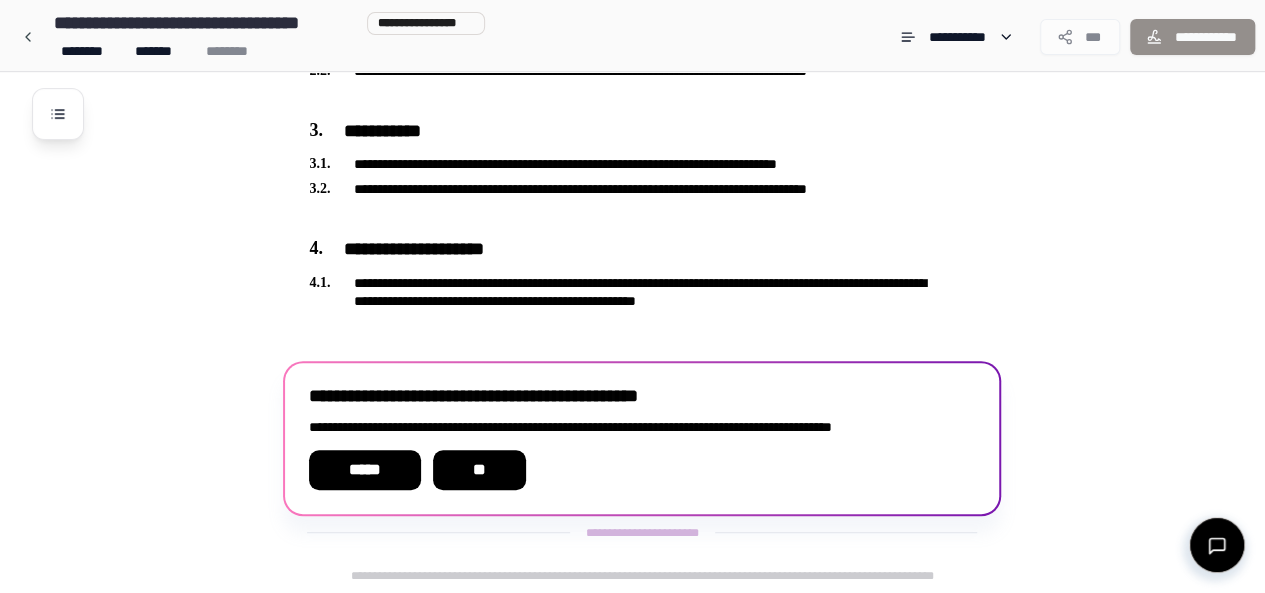 scroll, scrollTop: 387, scrollLeft: 0, axis: vertical 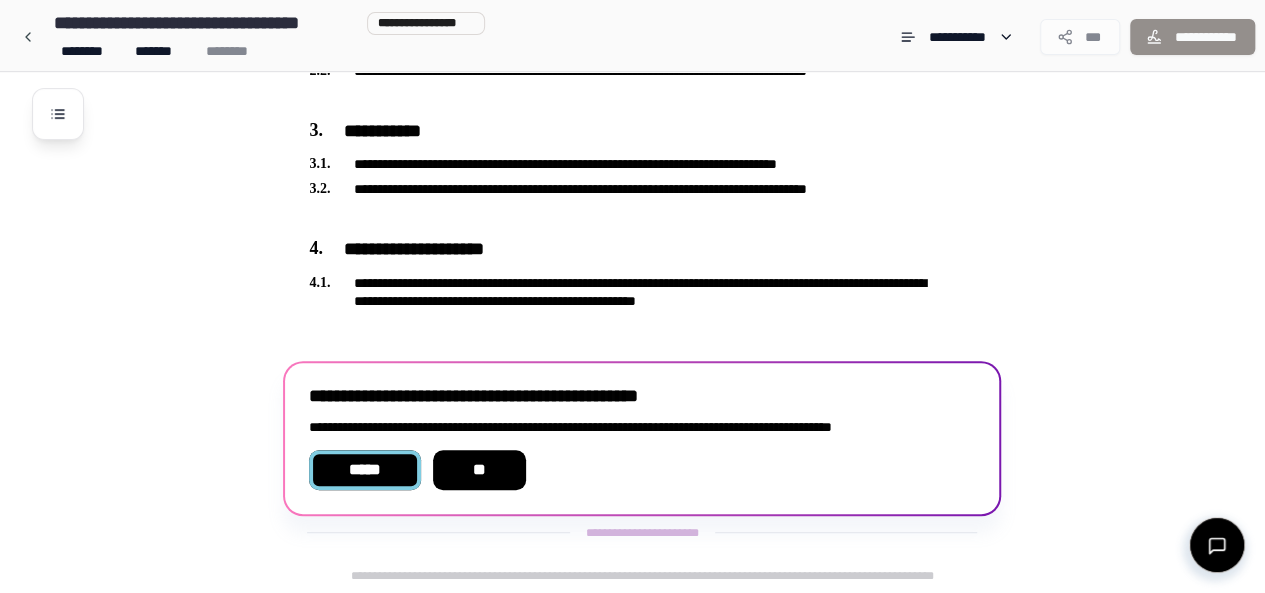 click on "*****" at bounding box center (365, 470) 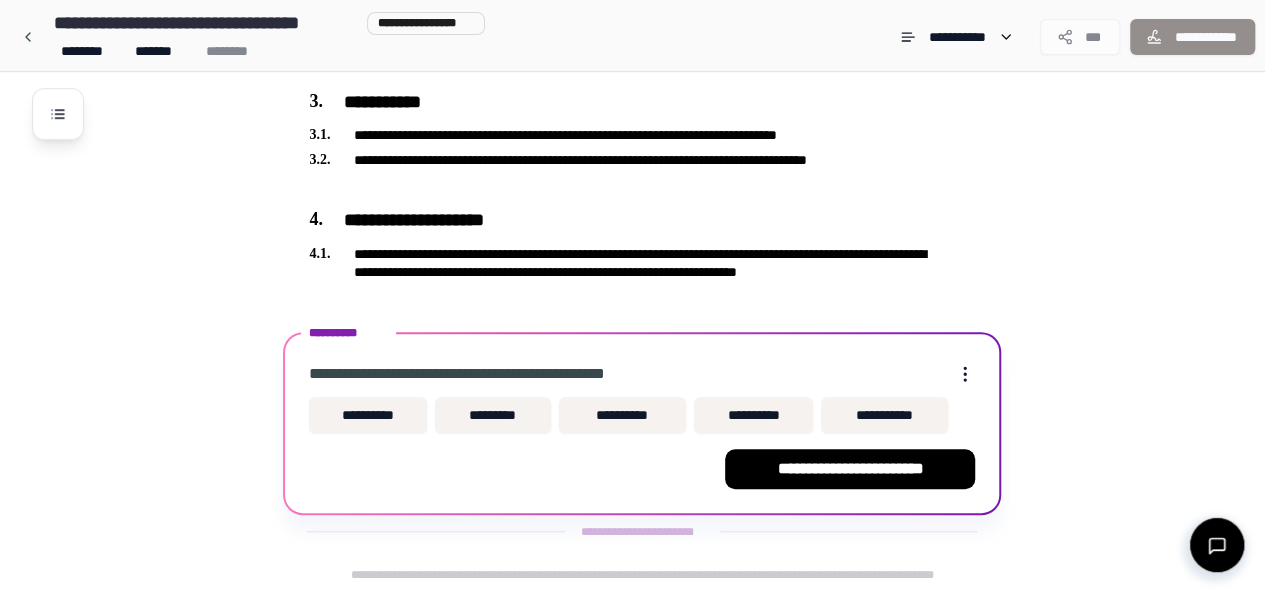 scroll, scrollTop: 415, scrollLeft: 0, axis: vertical 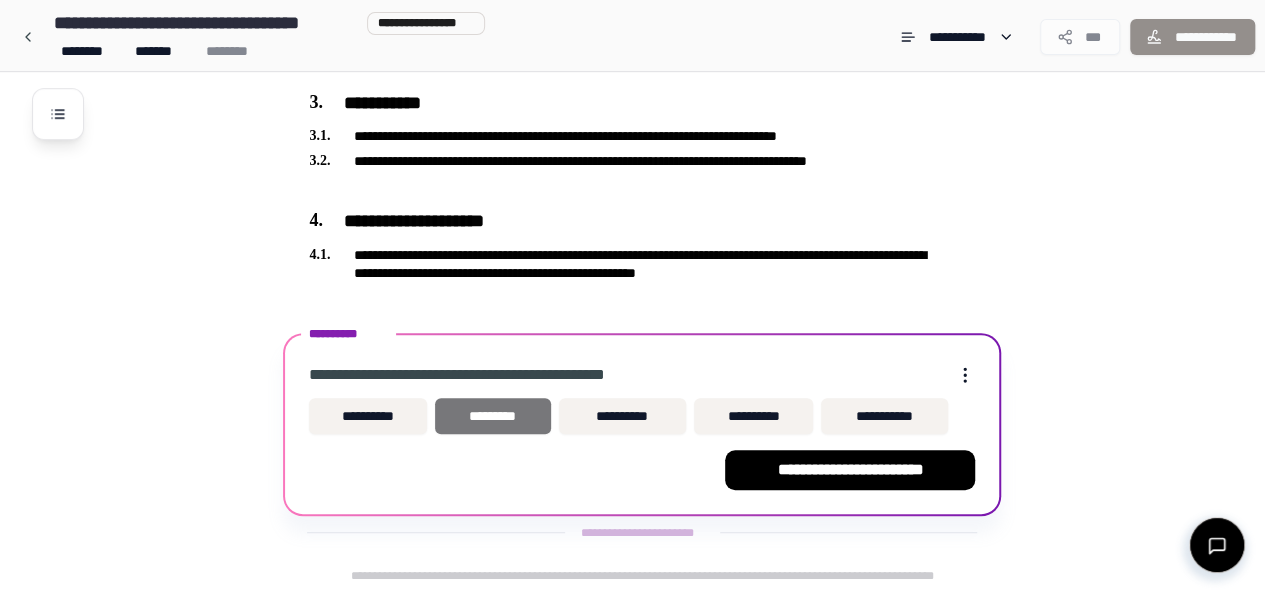 click on "*********" at bounding box center [492, 416] 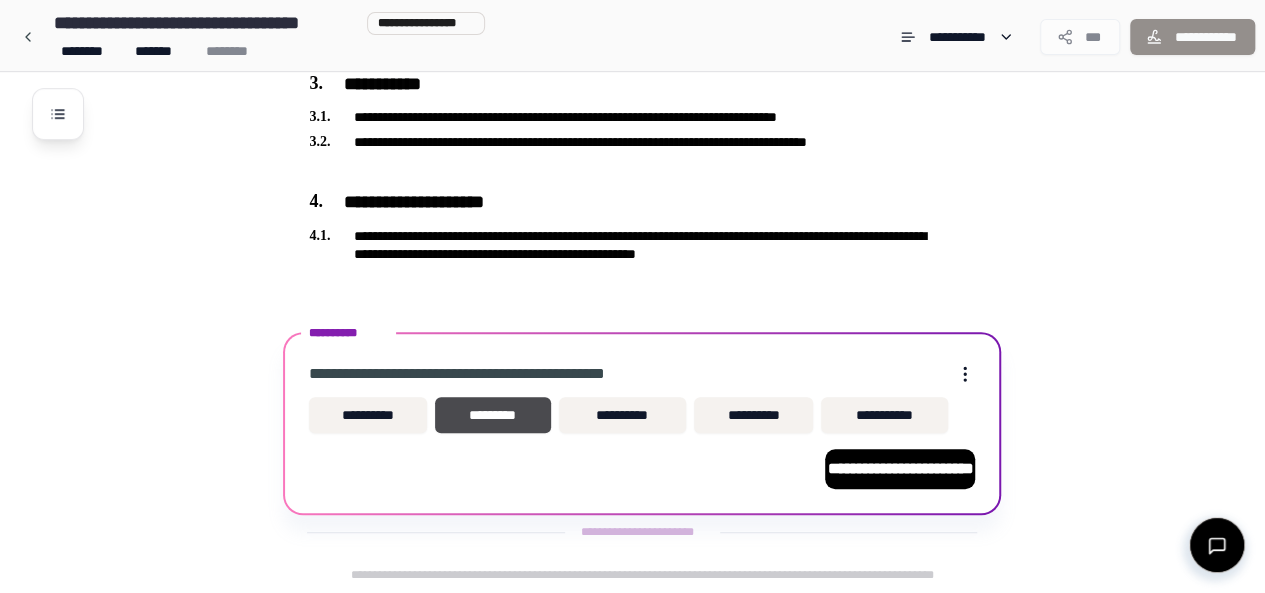 scroll, scrollTop: 415, scrollLeft: 0, axis: vertical 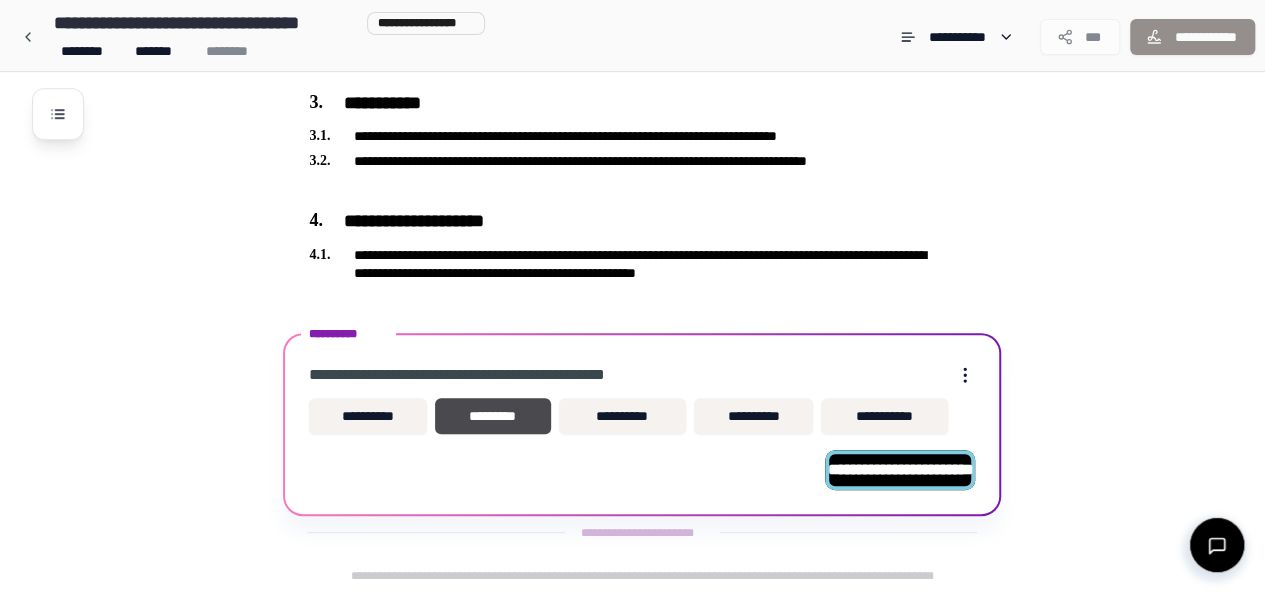 click on "**********" at bounding box center [900, 469] 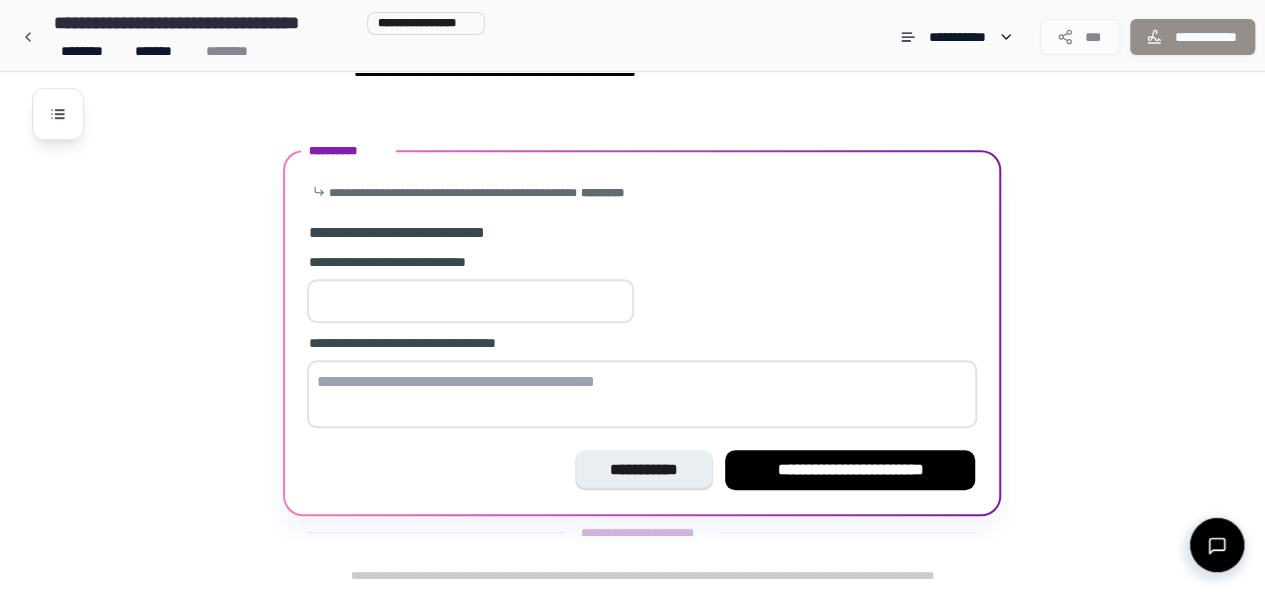 scroll, scrollTop: 598, scrollLeft: 0, axis: vertical 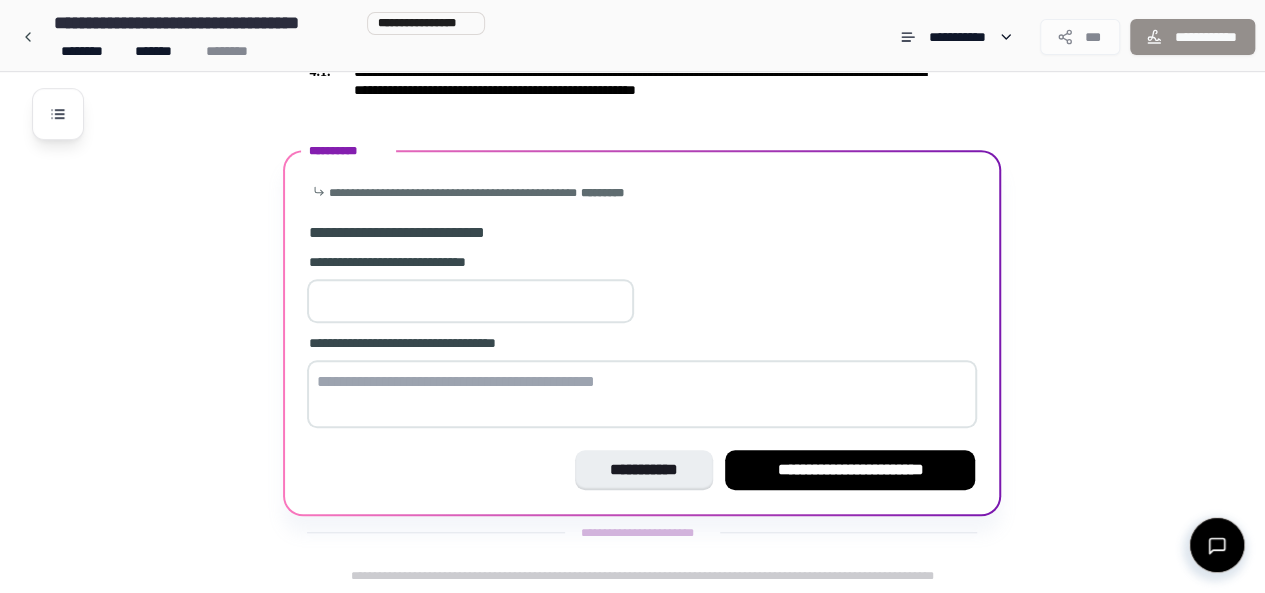 click at bounding box center [470, 301] 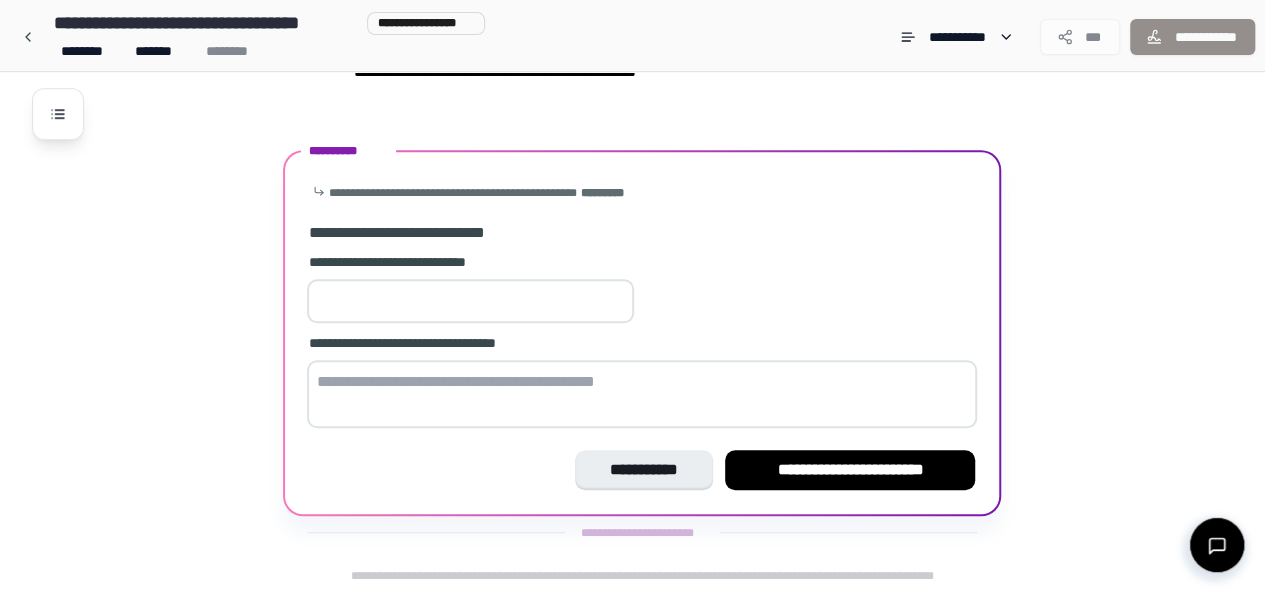 scroll, scrollTop: 598, scrollLeft: 0, axis: vertical 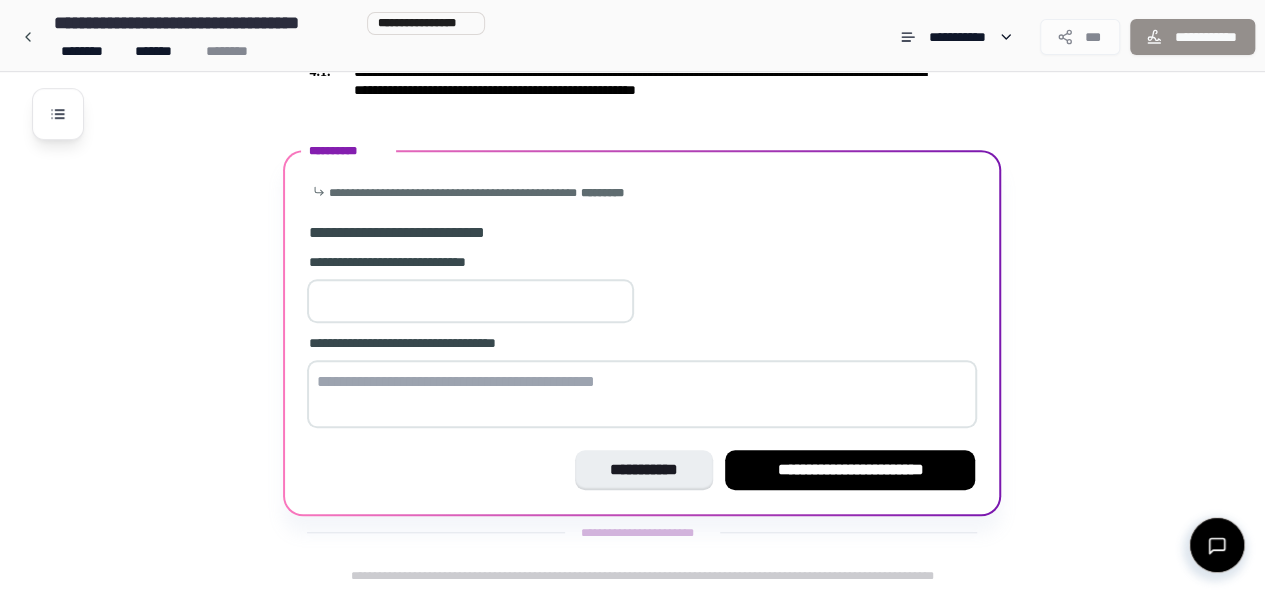 type on "*" 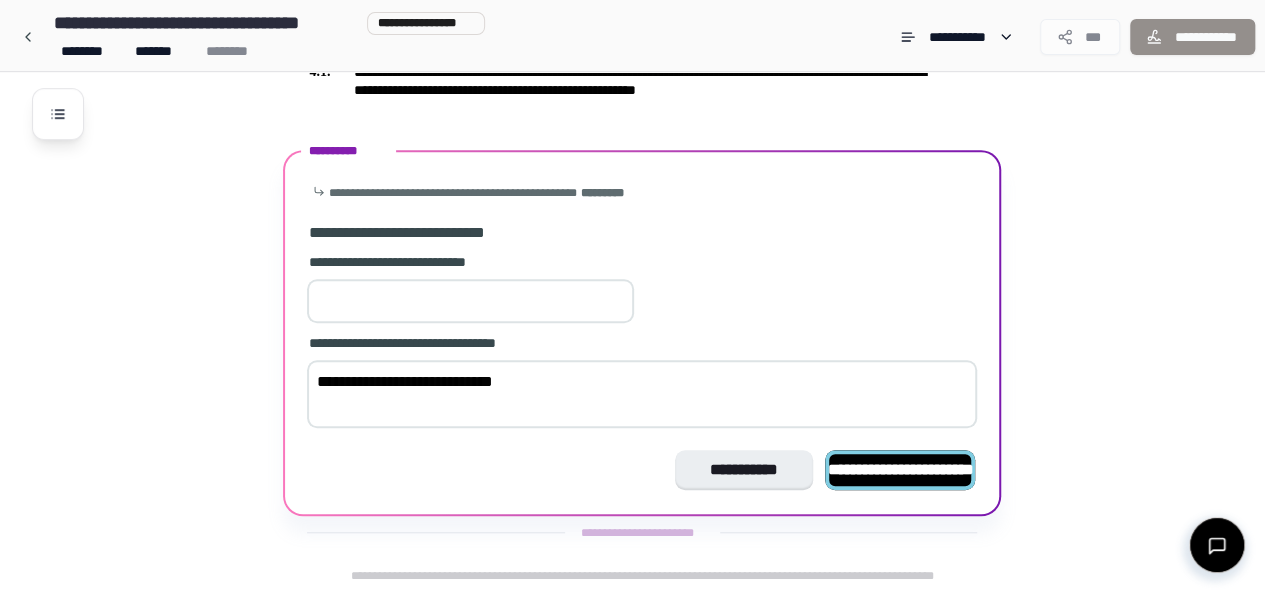 type on "**********" 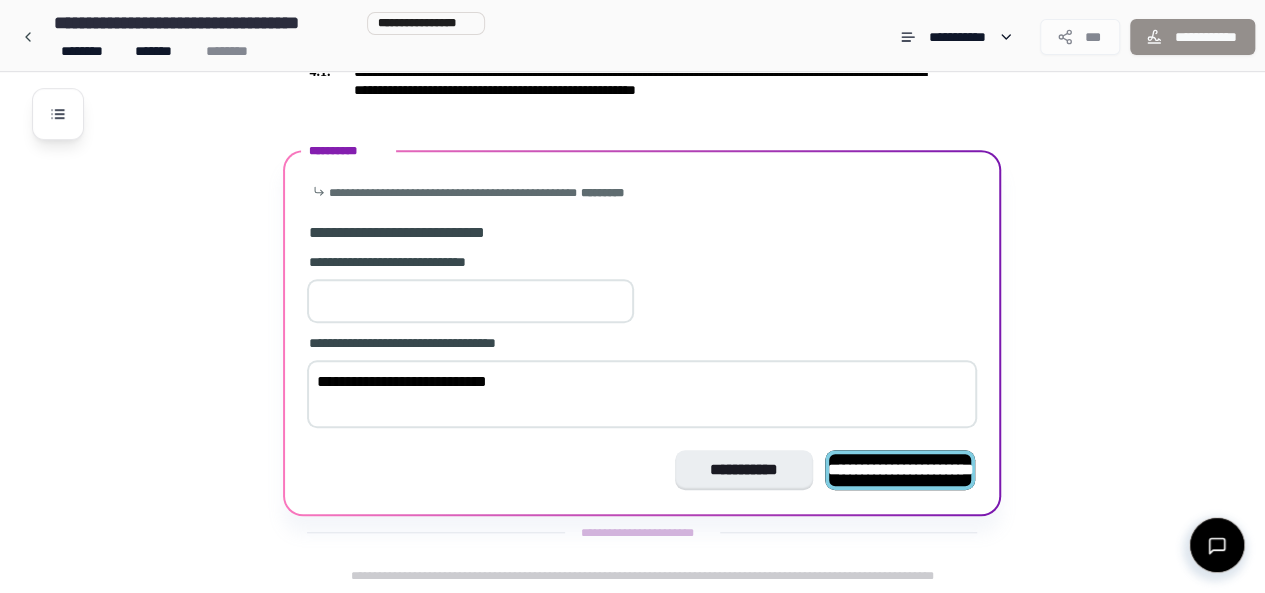 click on "**********" at bounding box center (900, 469) 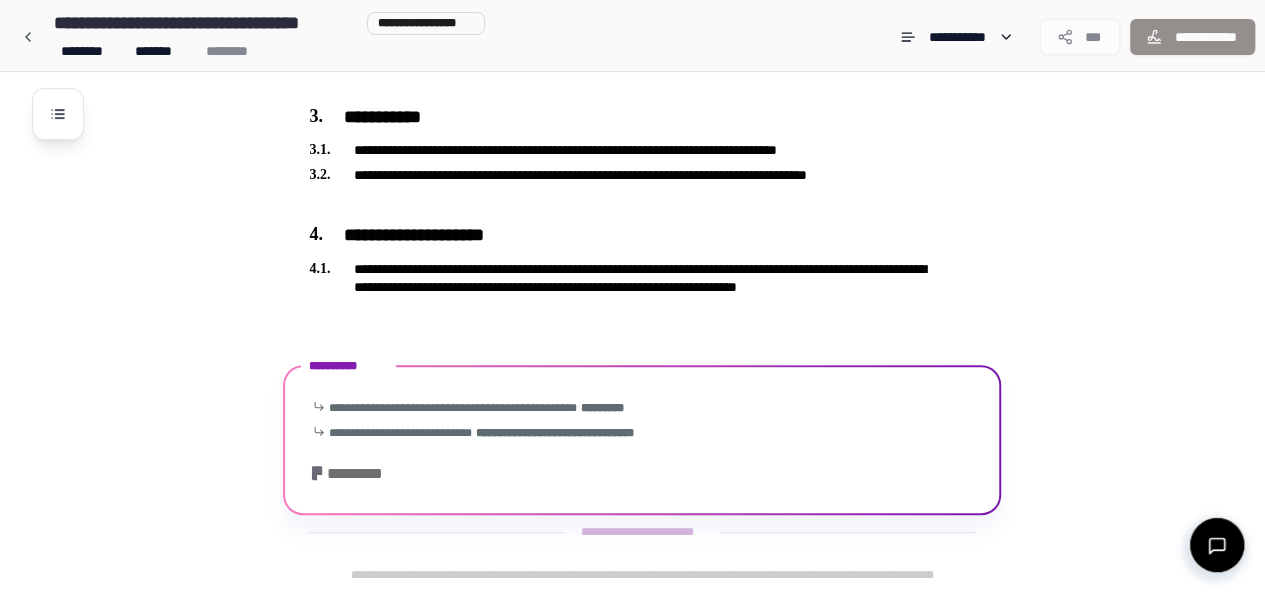 scroll, scrollTop: 491, scrollLeft: 0, axis: vertical 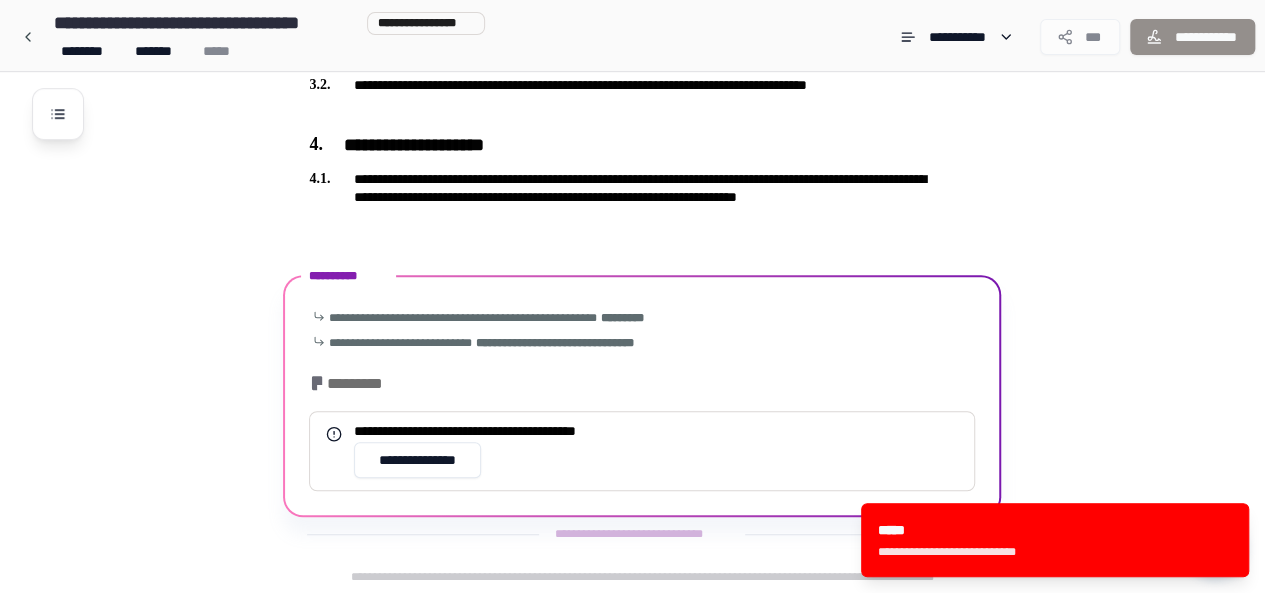 click on "**********" at bounding box center [642, 431] 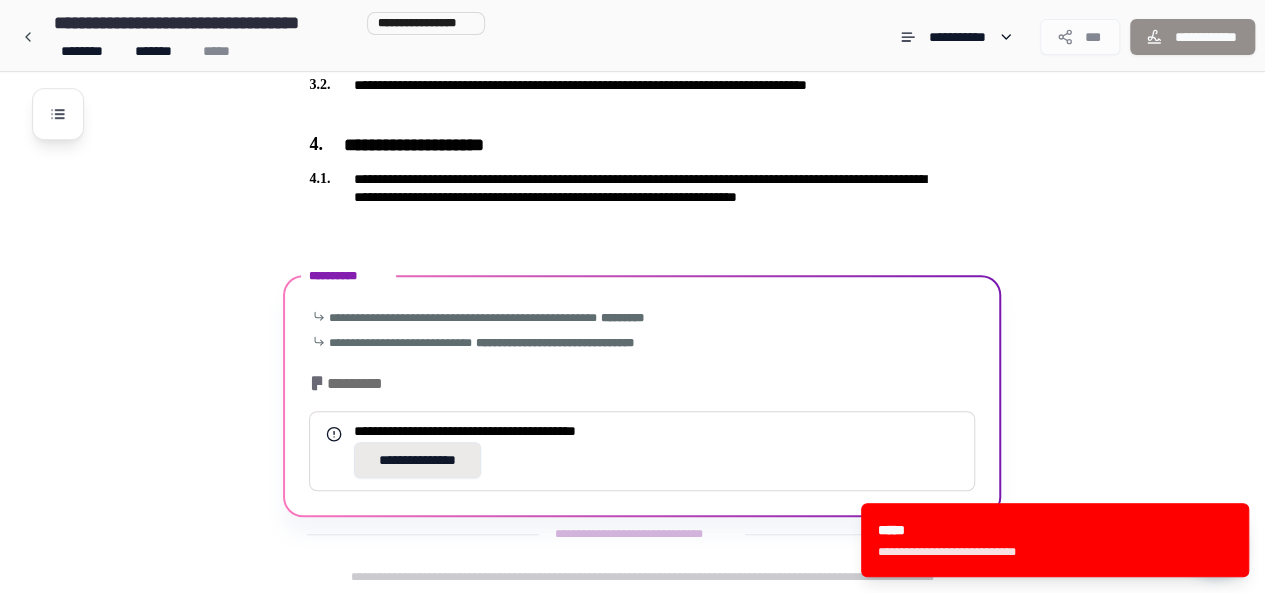 click on "**********" at bounding box center [417, 460] 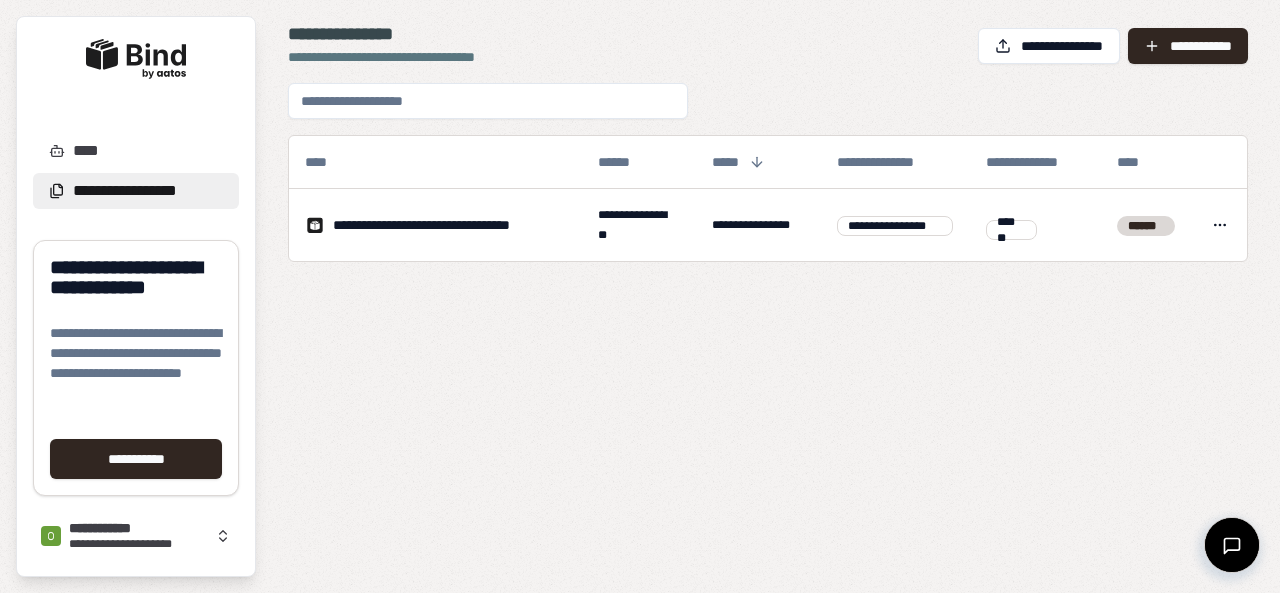 scroll, scrollTop: 0, scrollLeft: 0, axis: both 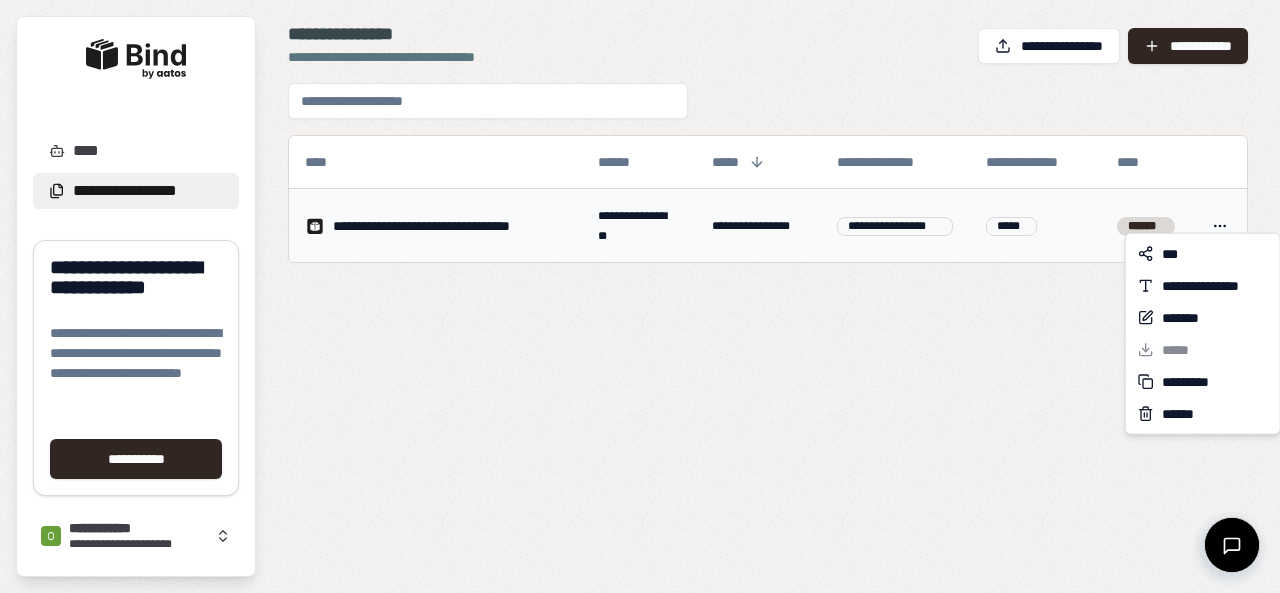 click on "**********" at bounding box center [640, 296] 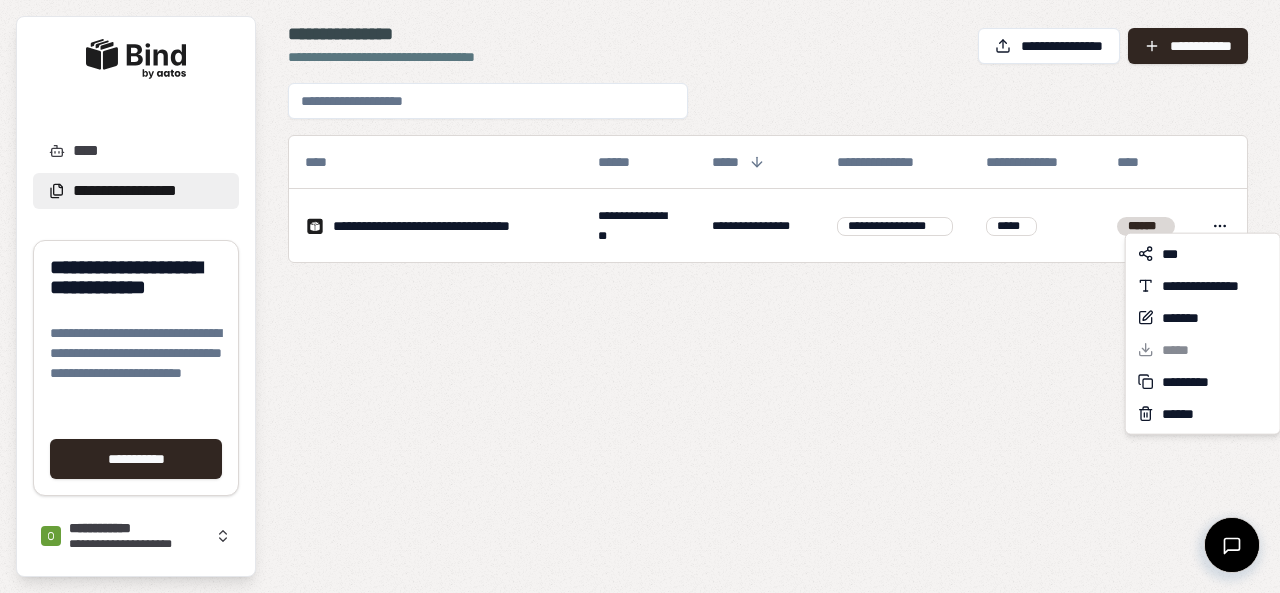 click on "**********" at bounding box center (640, 296) 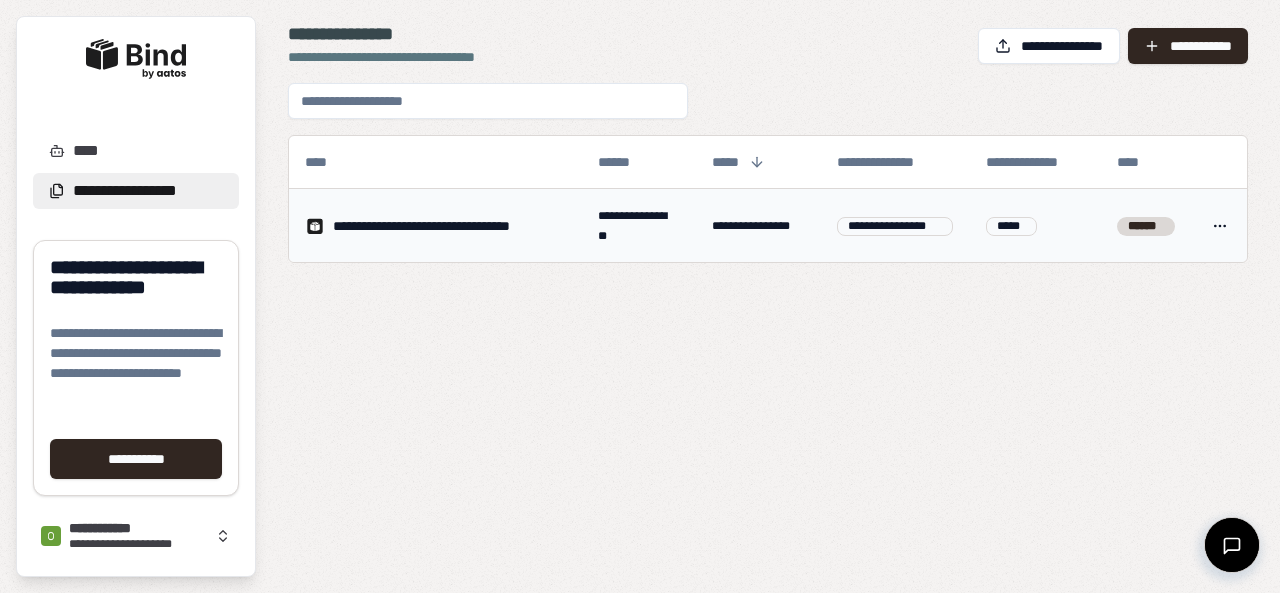 click on "**********" at bounding box center (421, 226) 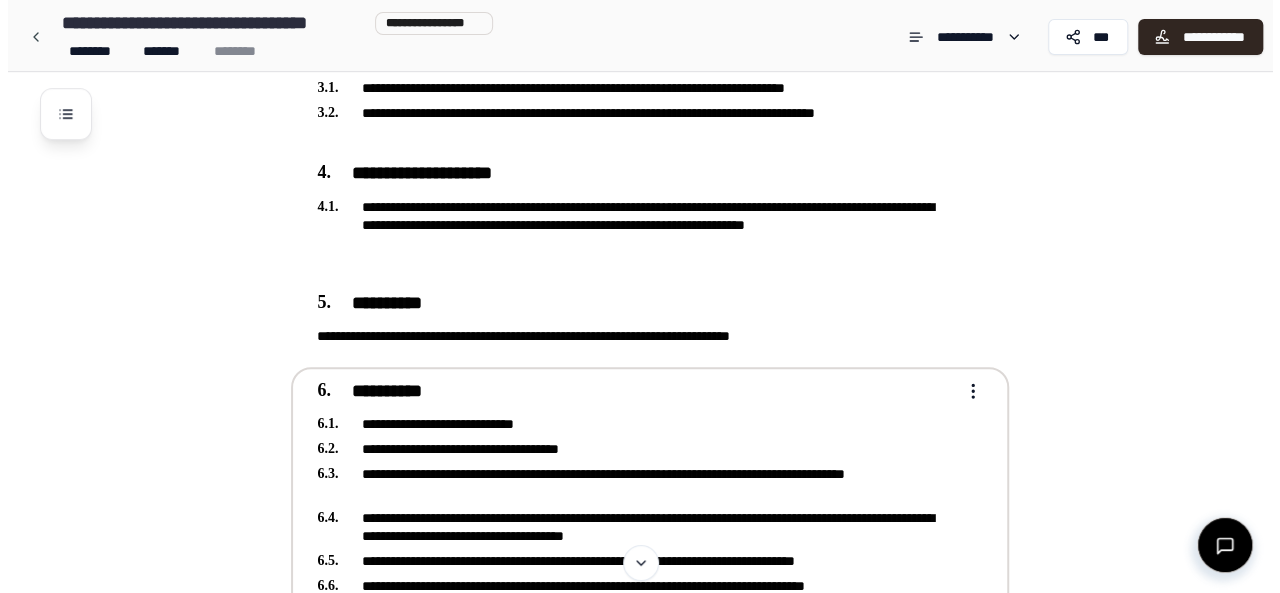 scroll, scrollTop: 895, scrollLeft: 0, axis: vertical 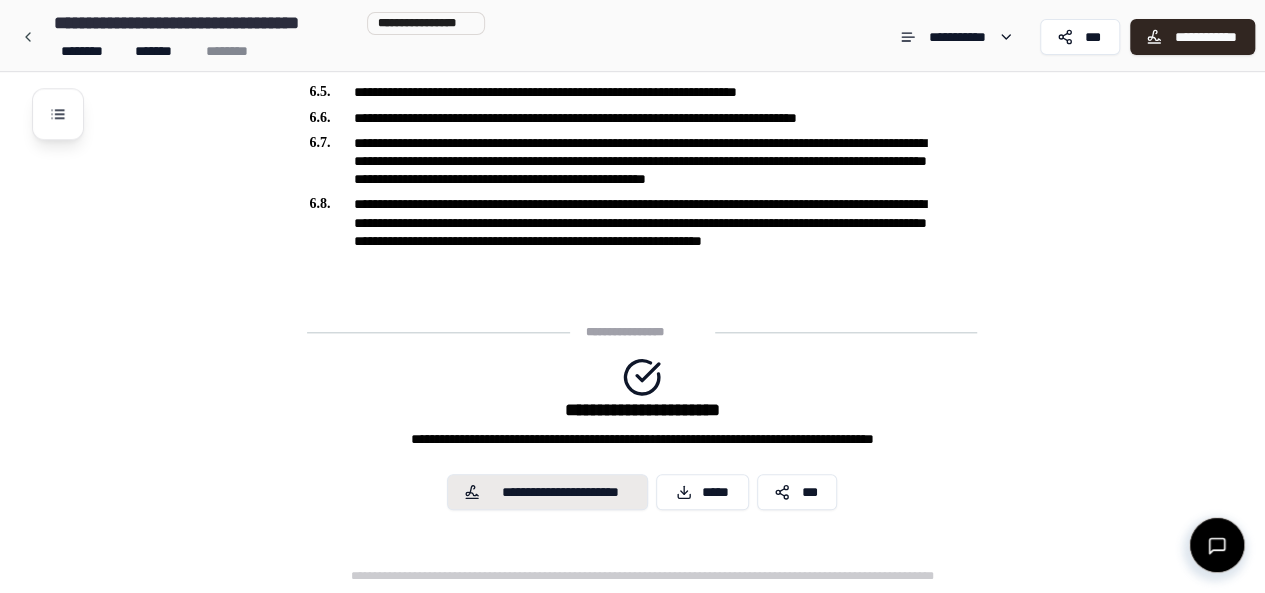 click on "**********" at bounding box center (560, 492) 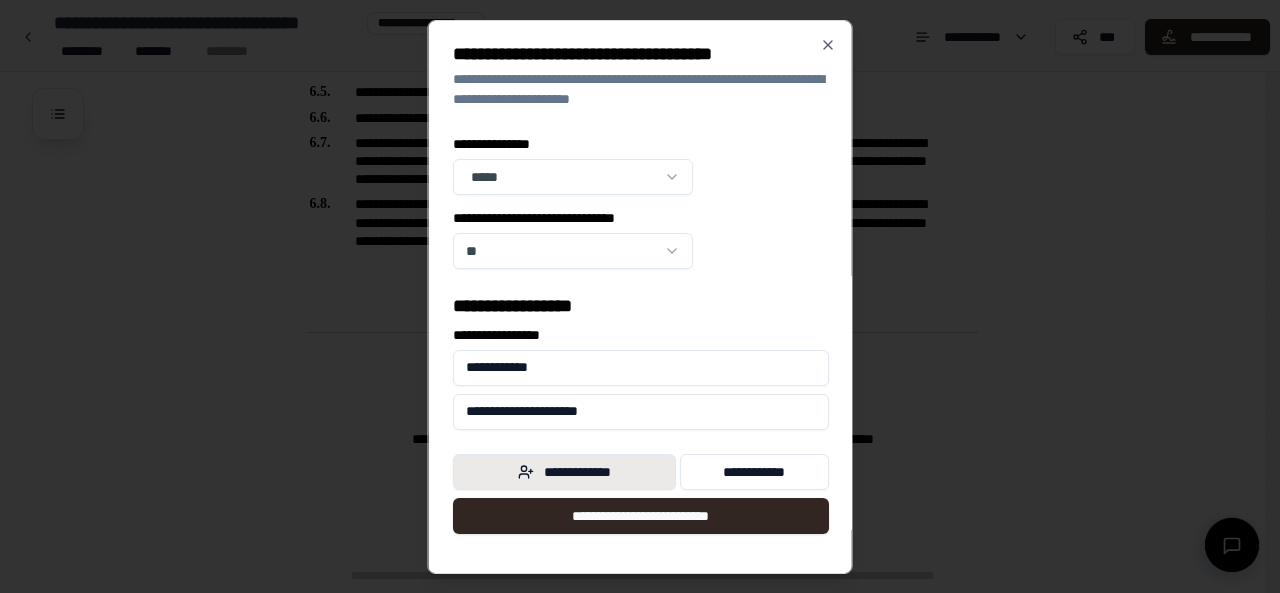 click on "**********" at bounding box center (564, 472) 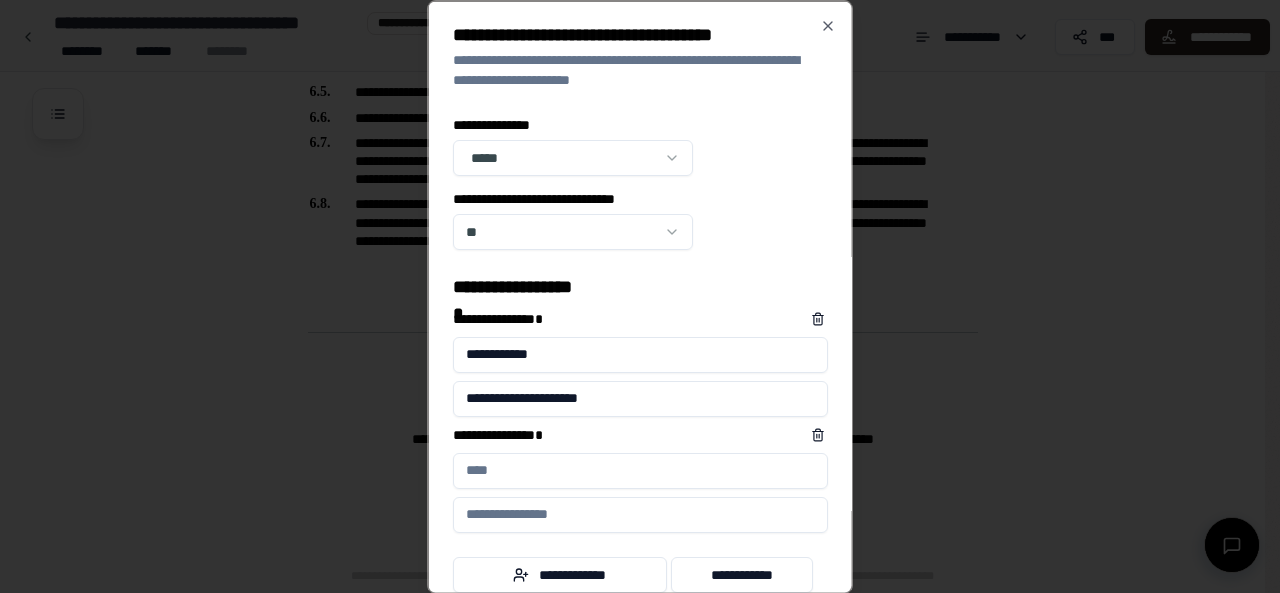 scroll, scrollTop: 79, scrollLeft: 0, axis: vertical 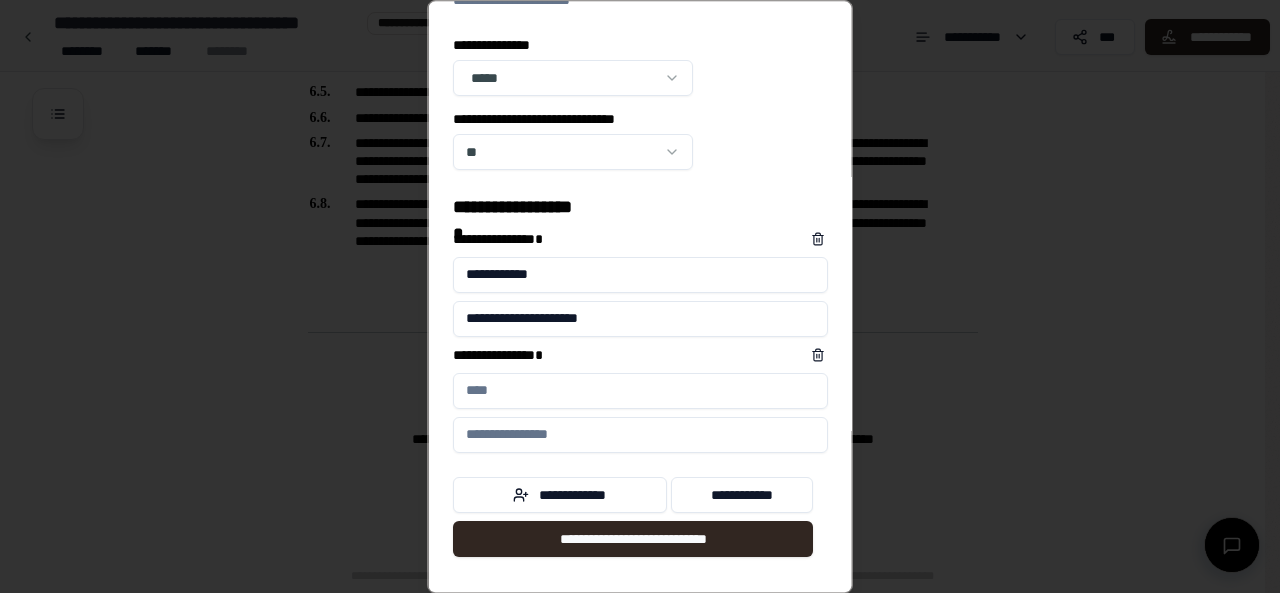 click on "**********" at bounding box center [640, 391] 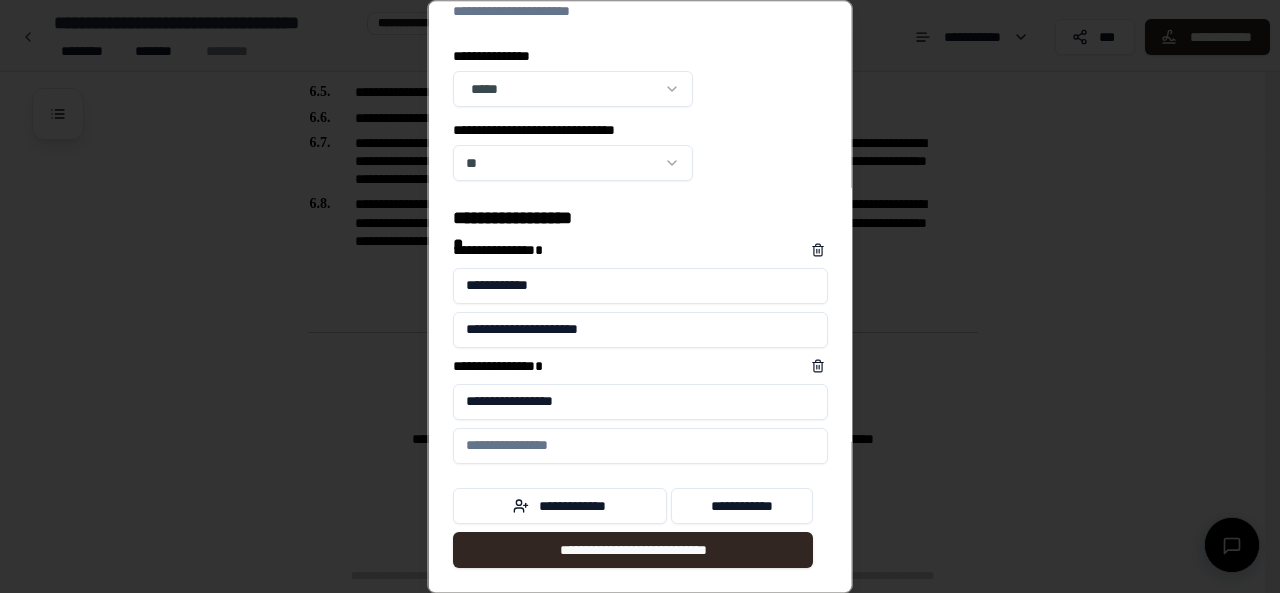 scroll, scrollTop: 79, scrollLeft: 0, axis: vertical 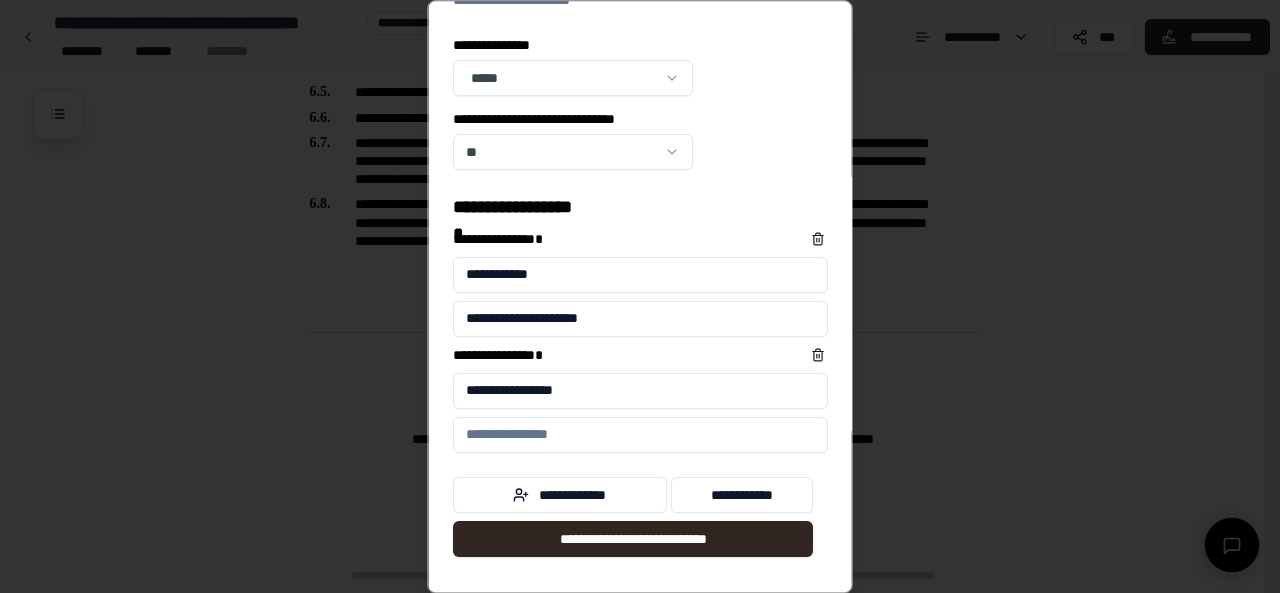 type on "**********" 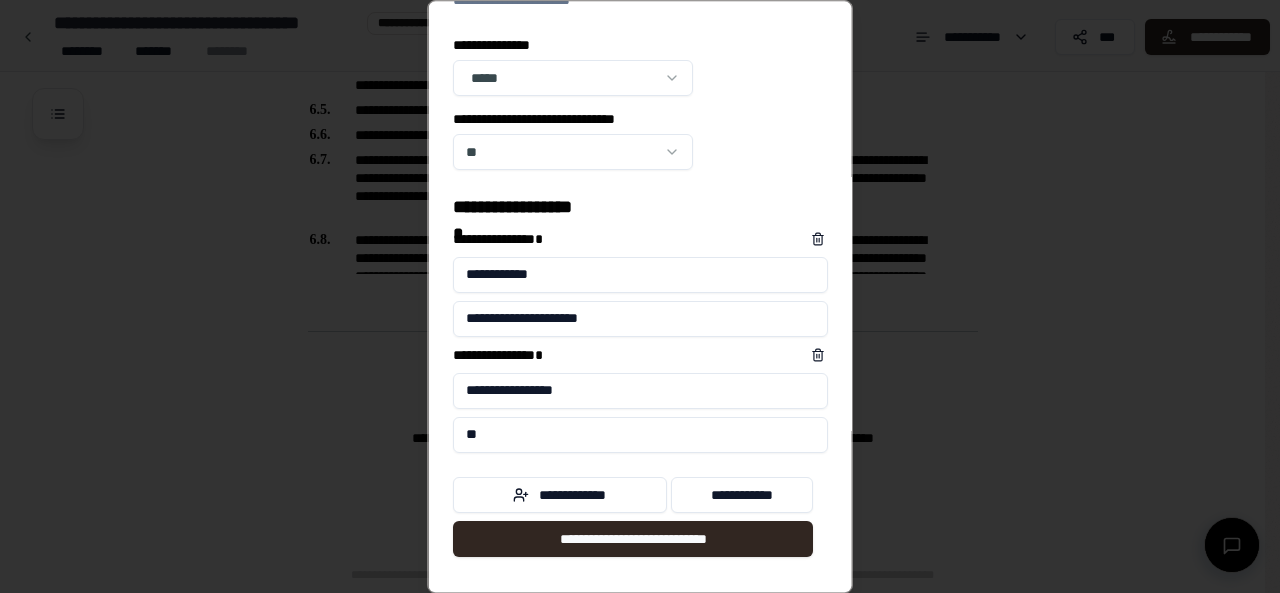 type on "*" 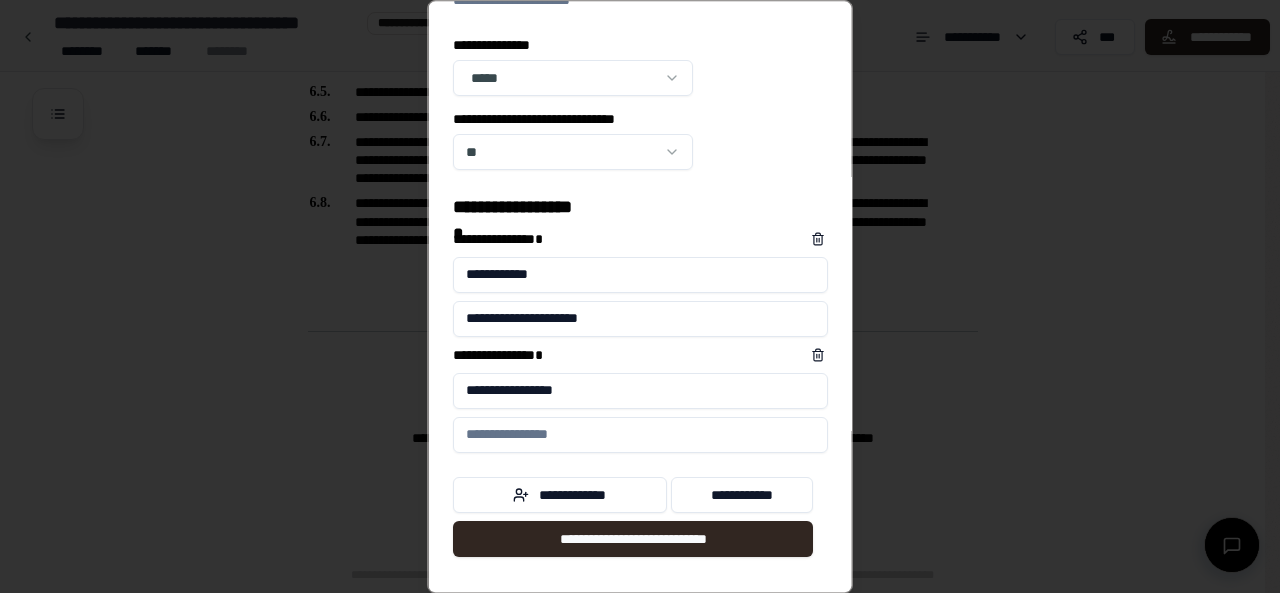 scroll, scrollTop: 895, scrollLeft: 0, axis: vertical 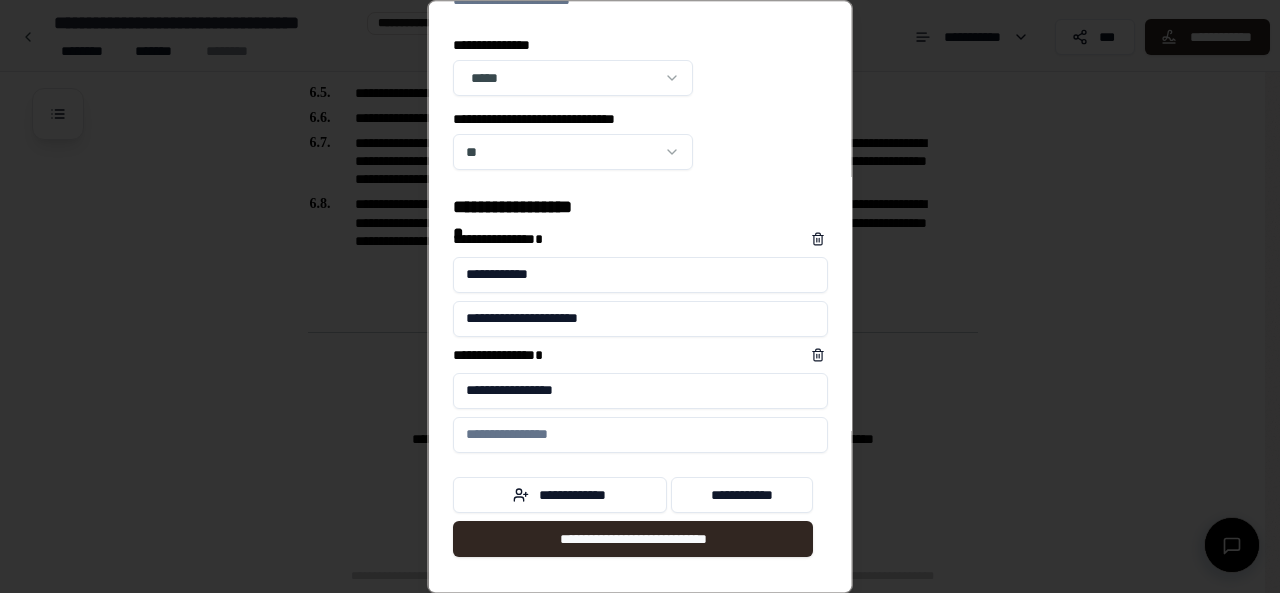 type on "*" 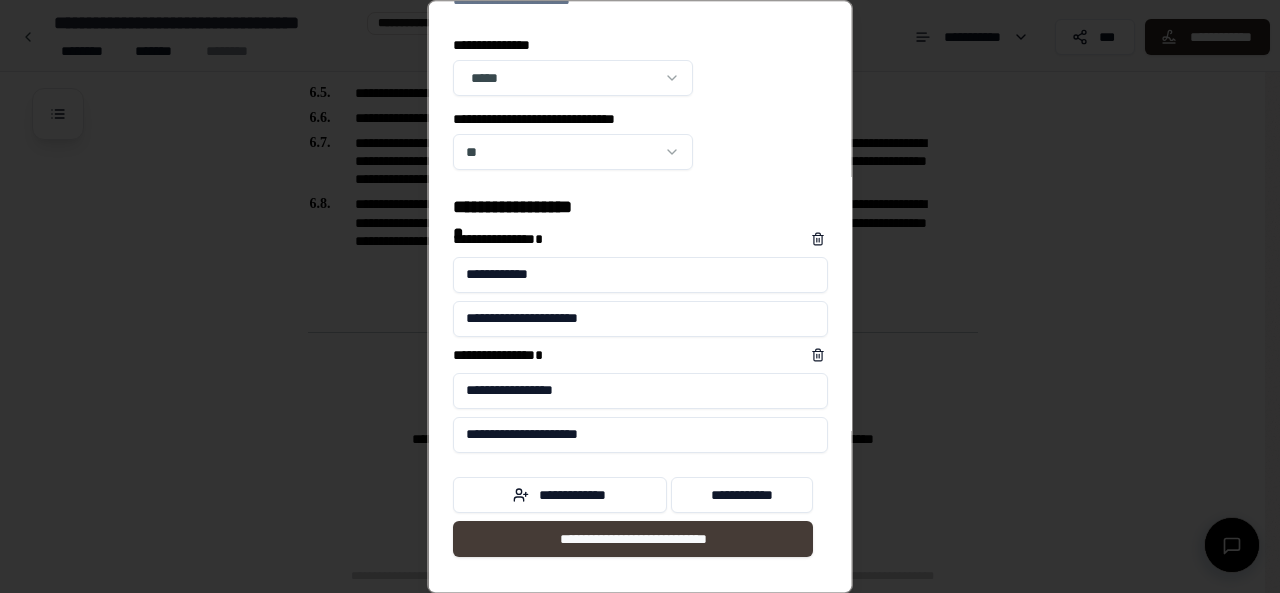 type on "**********" 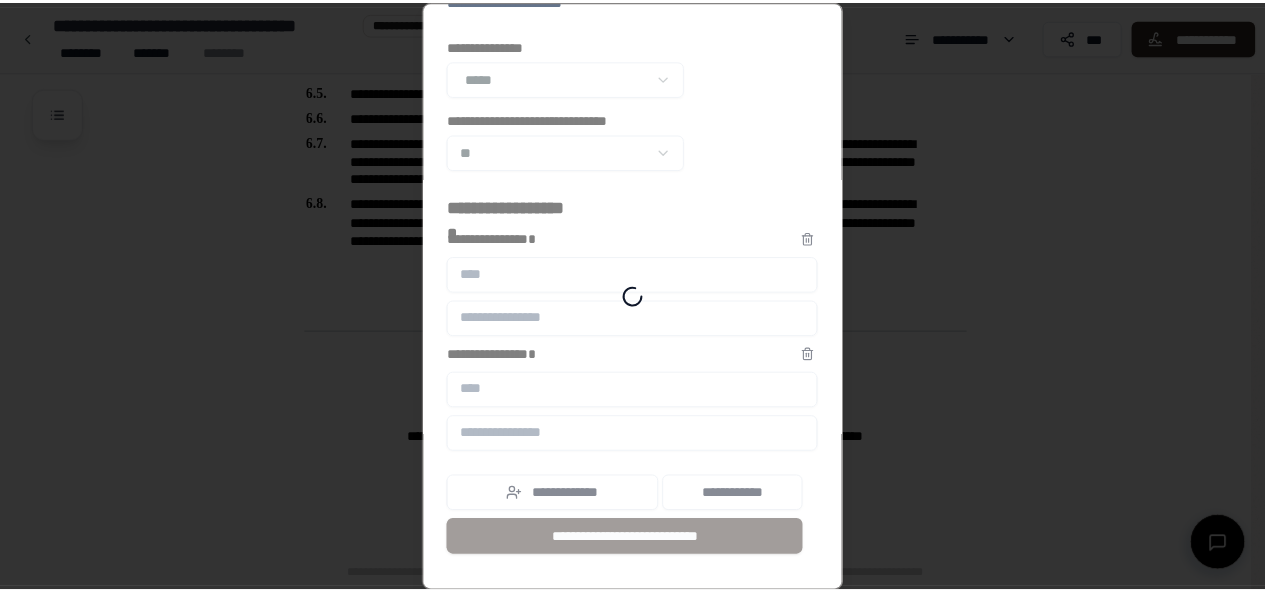 scroll, scrollTop: 742, scrollLeft: 0, axis: vertical 